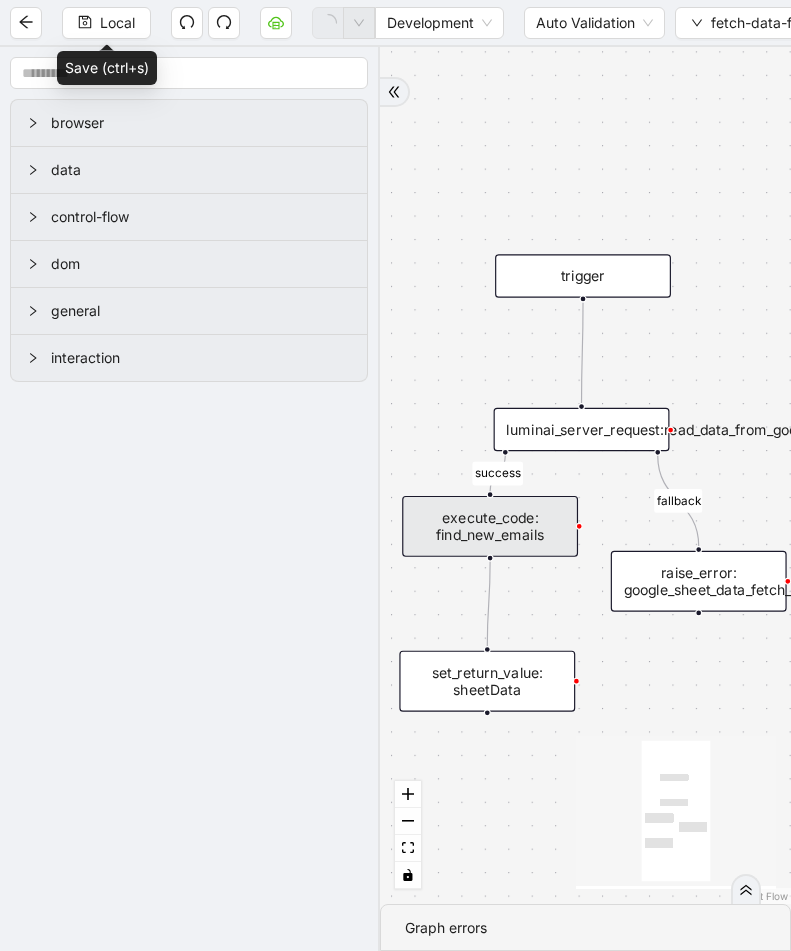 scroll, scrollTop: 0, scrollLeft: 0, axis: both 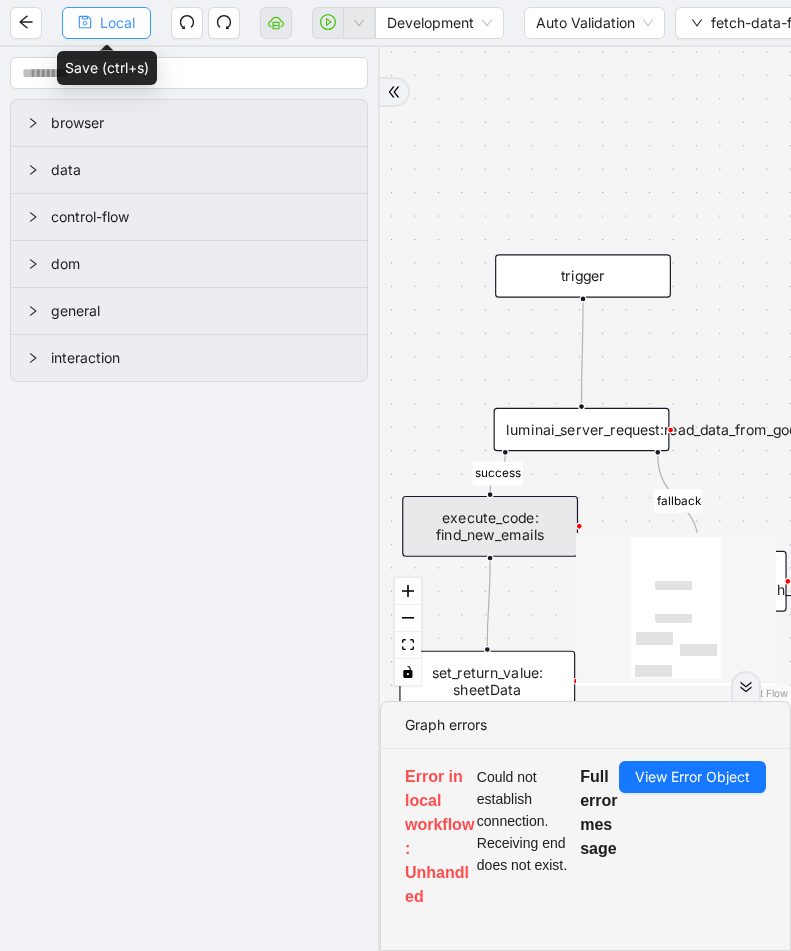 click on "Local" at bounding box center (117, 23) 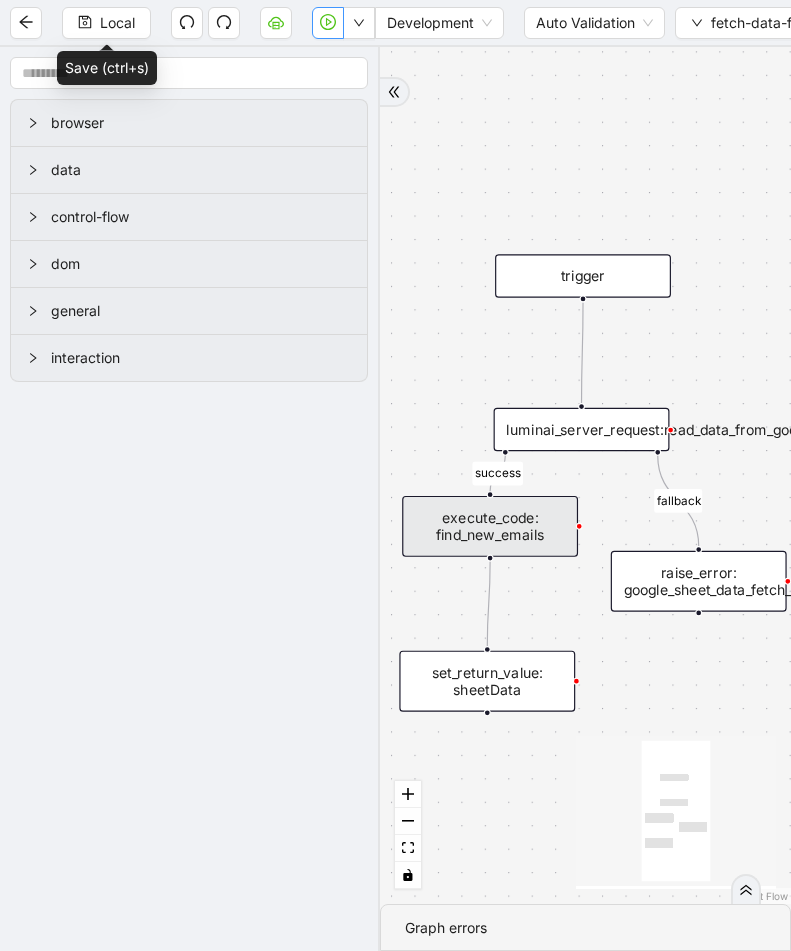 click 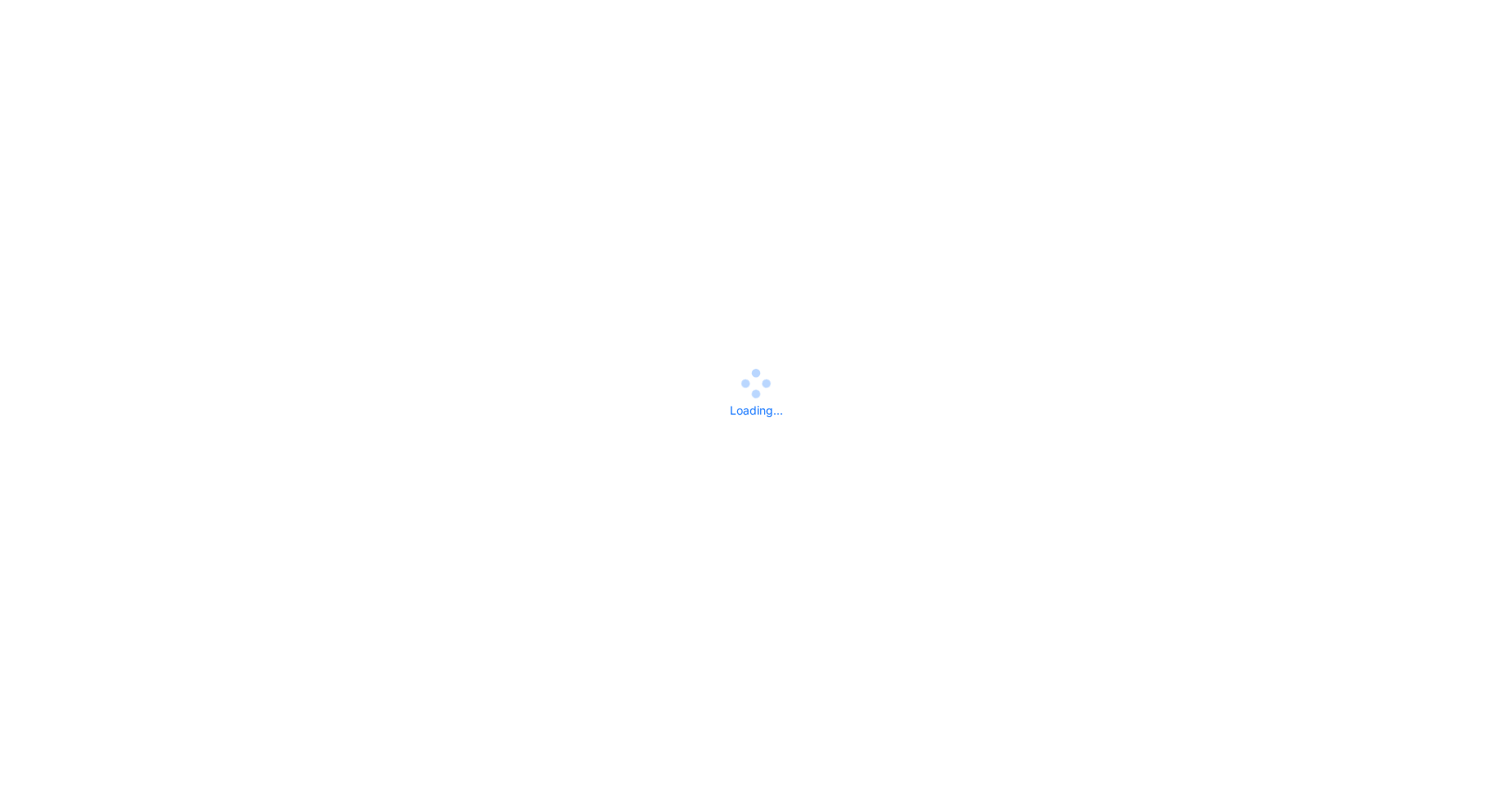 scroll, scrollTop: 0, scrollLeft: 0, axis: both 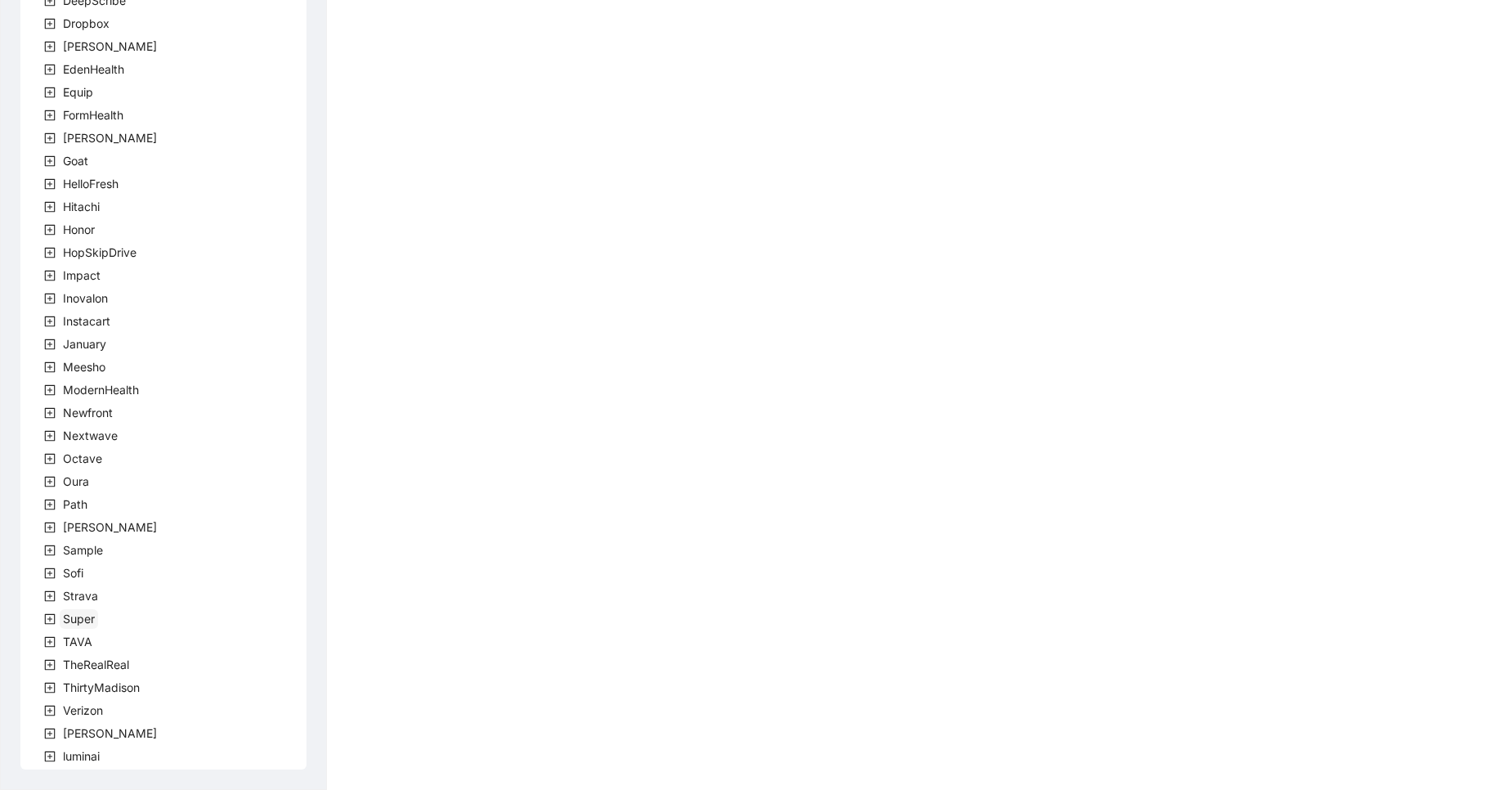 click on "Super" at bounding box center [78, 618] 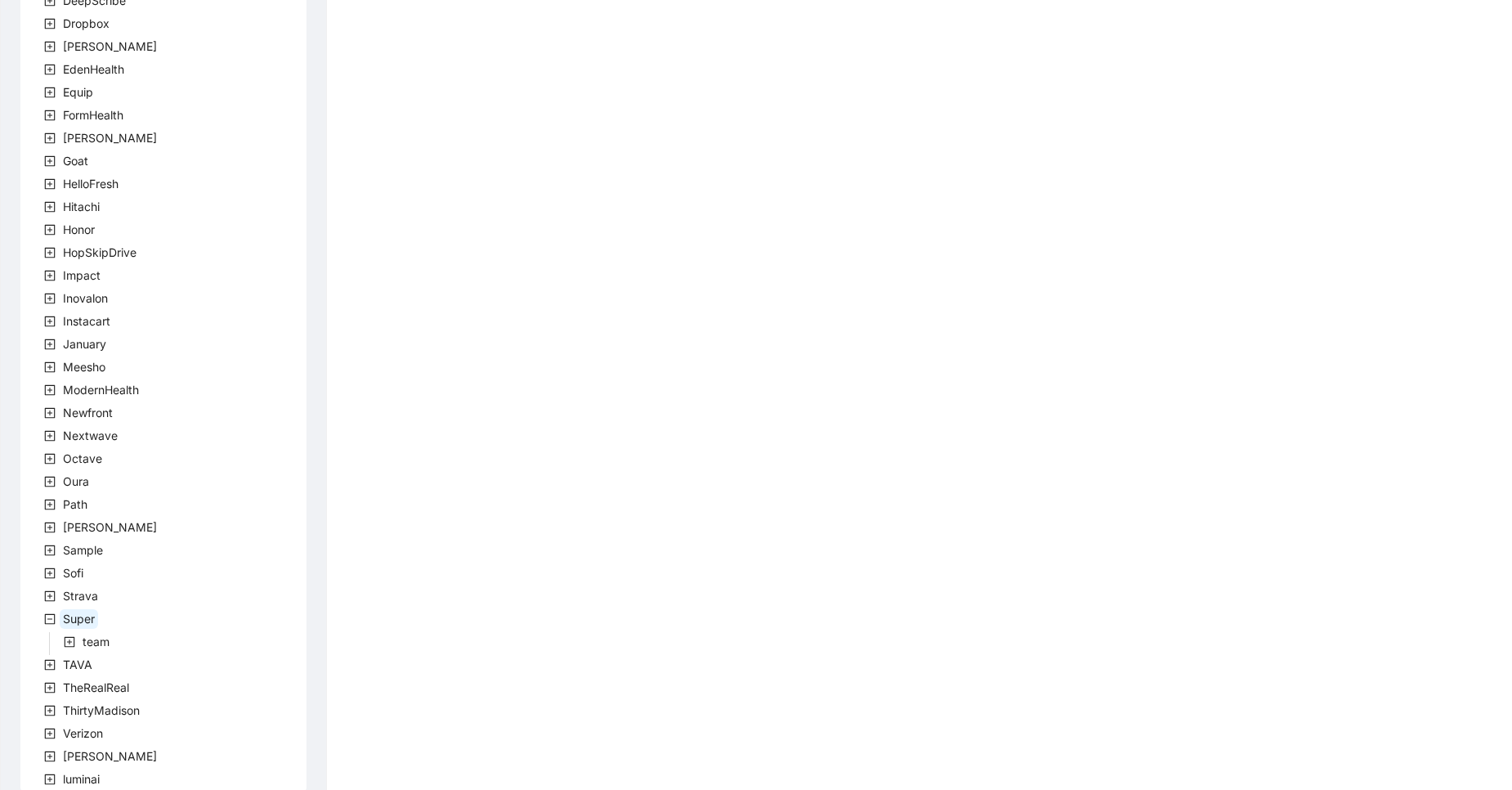 scroll, scrollTop: 293, scrollLeft: 0, axis: vertical 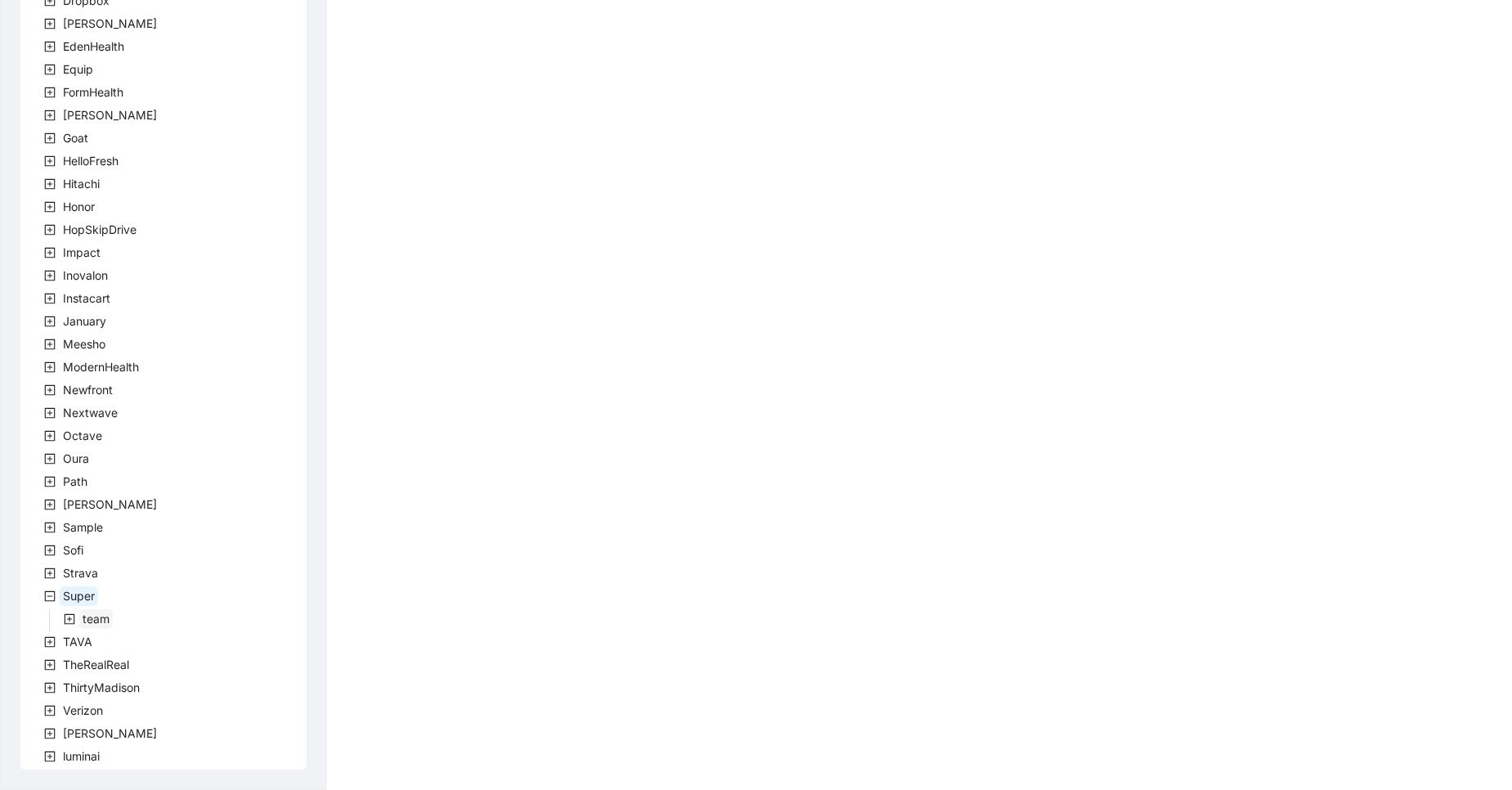 click on "team" at bounding box center [96, 619] 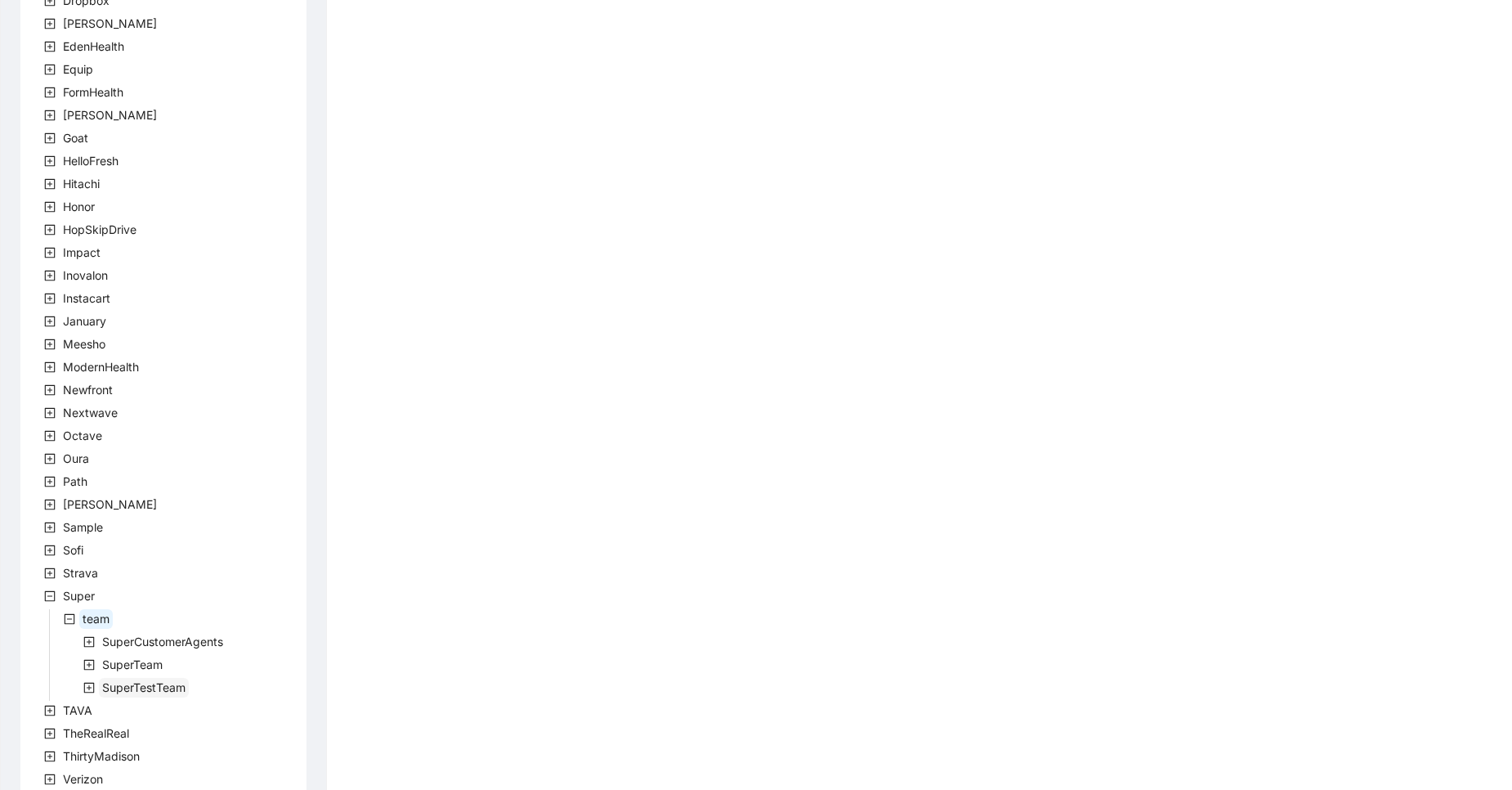 click on "SuperTestTeam" at bounding box center (144, 687) 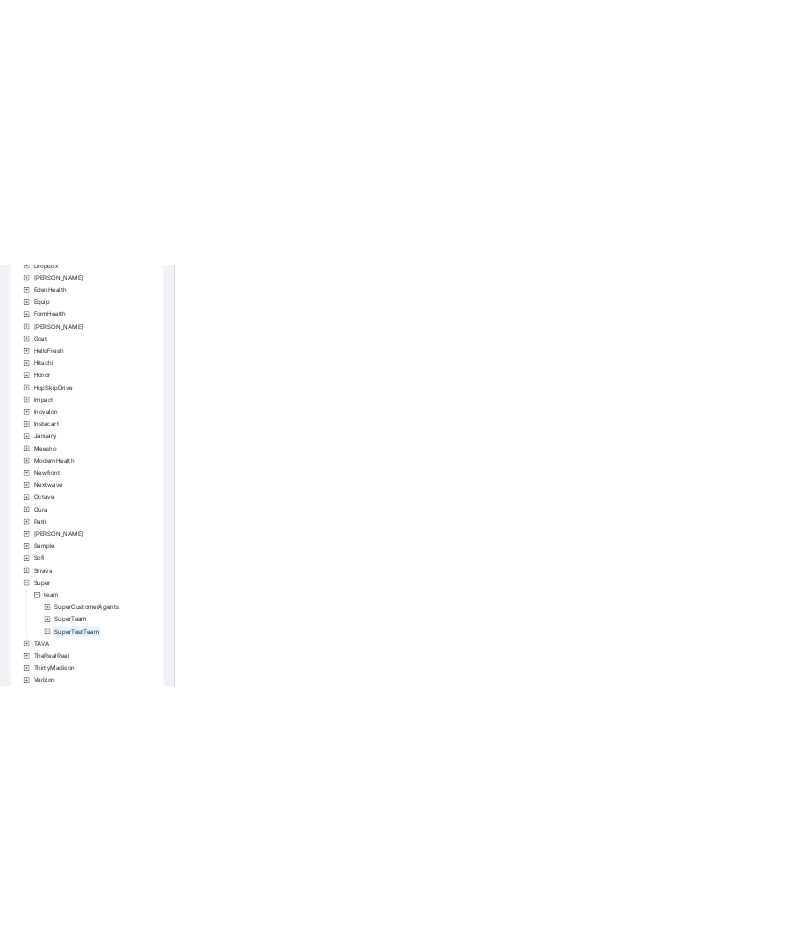 scroll, scrollTop: 442, scrollLeft: 0, axis: vertical 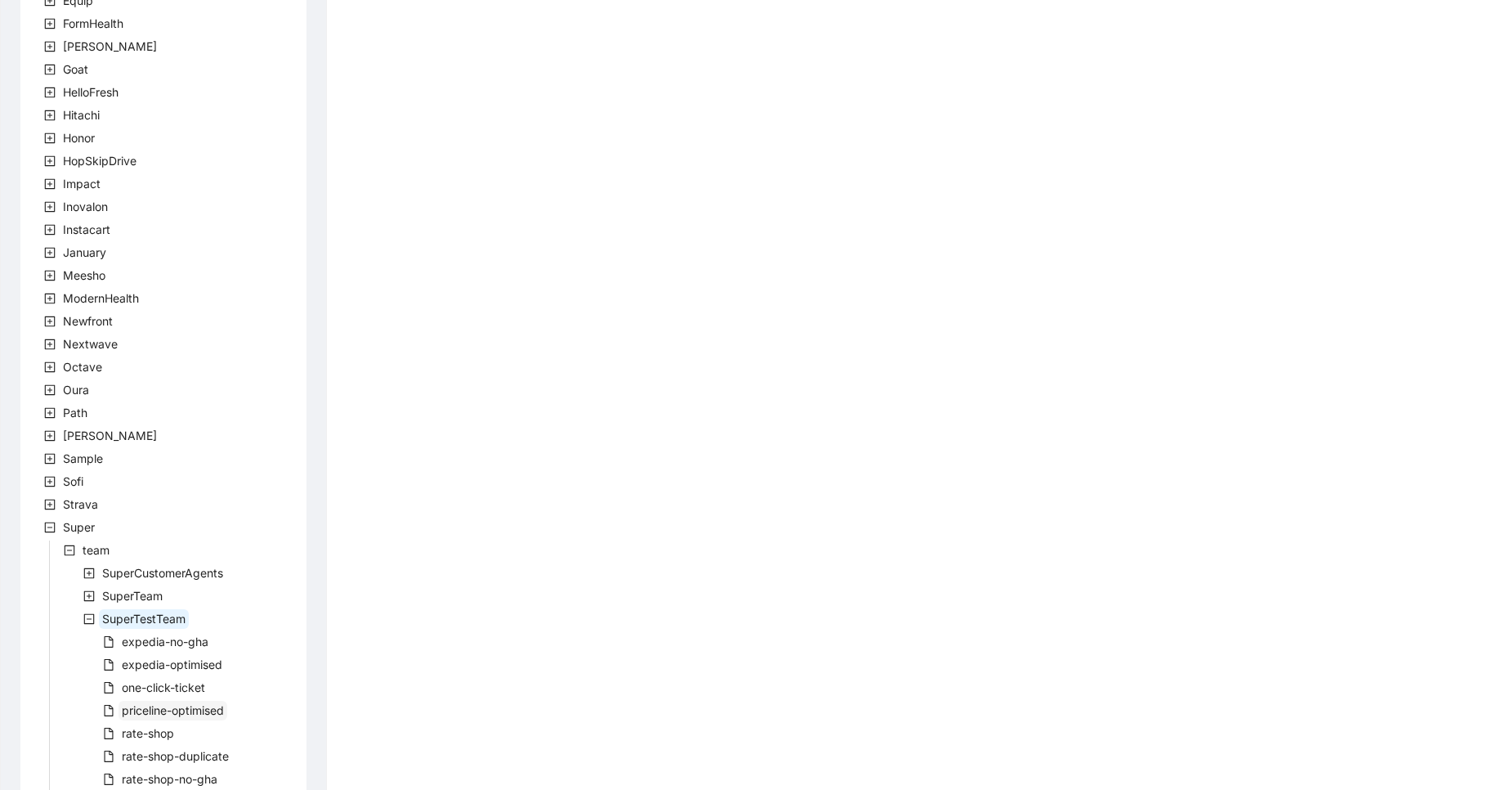click on "priceline-optimised" at bounding box center [172, 710] 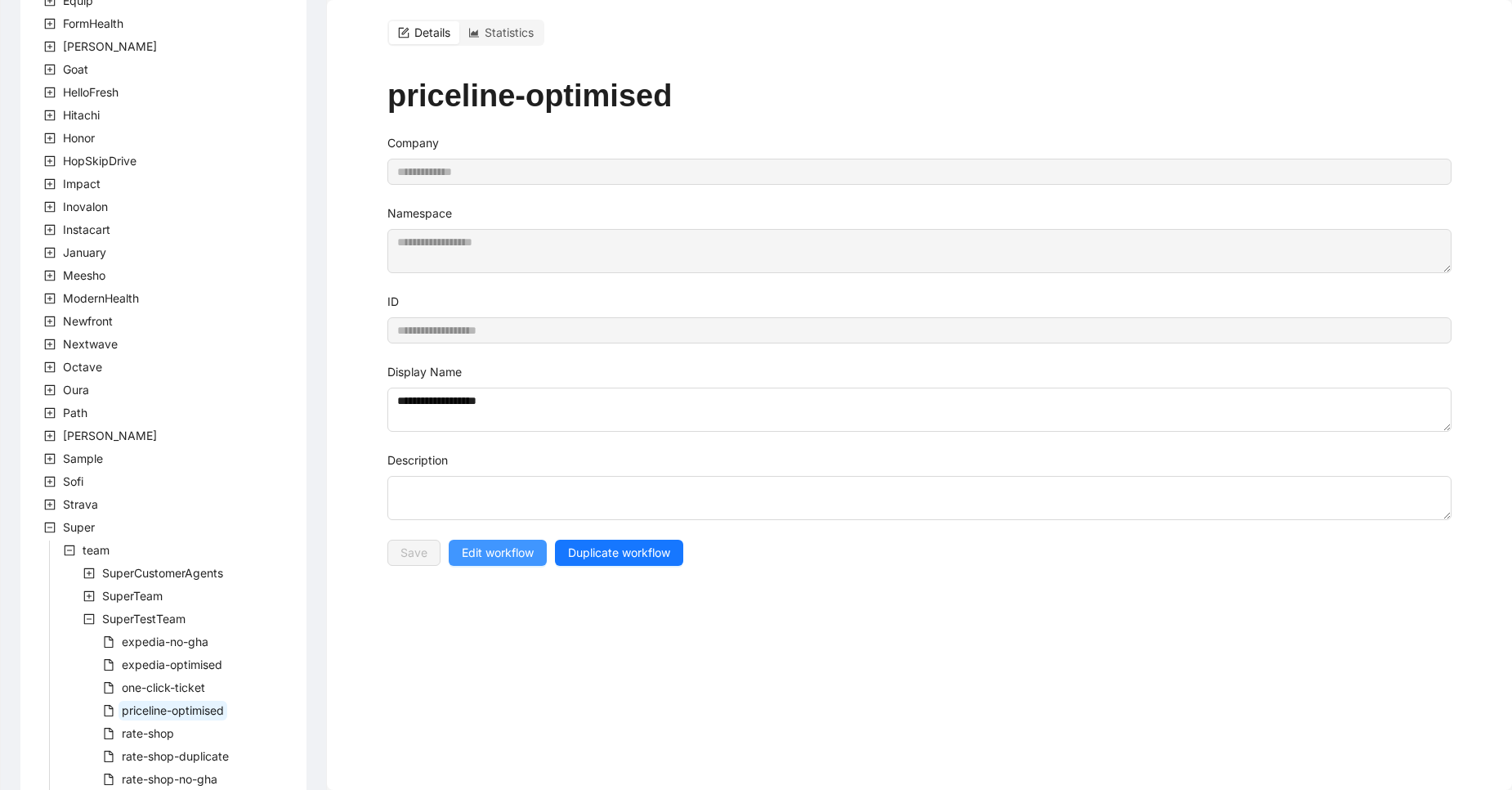 click on "Edit workflow" at bounding box center (498, 553) 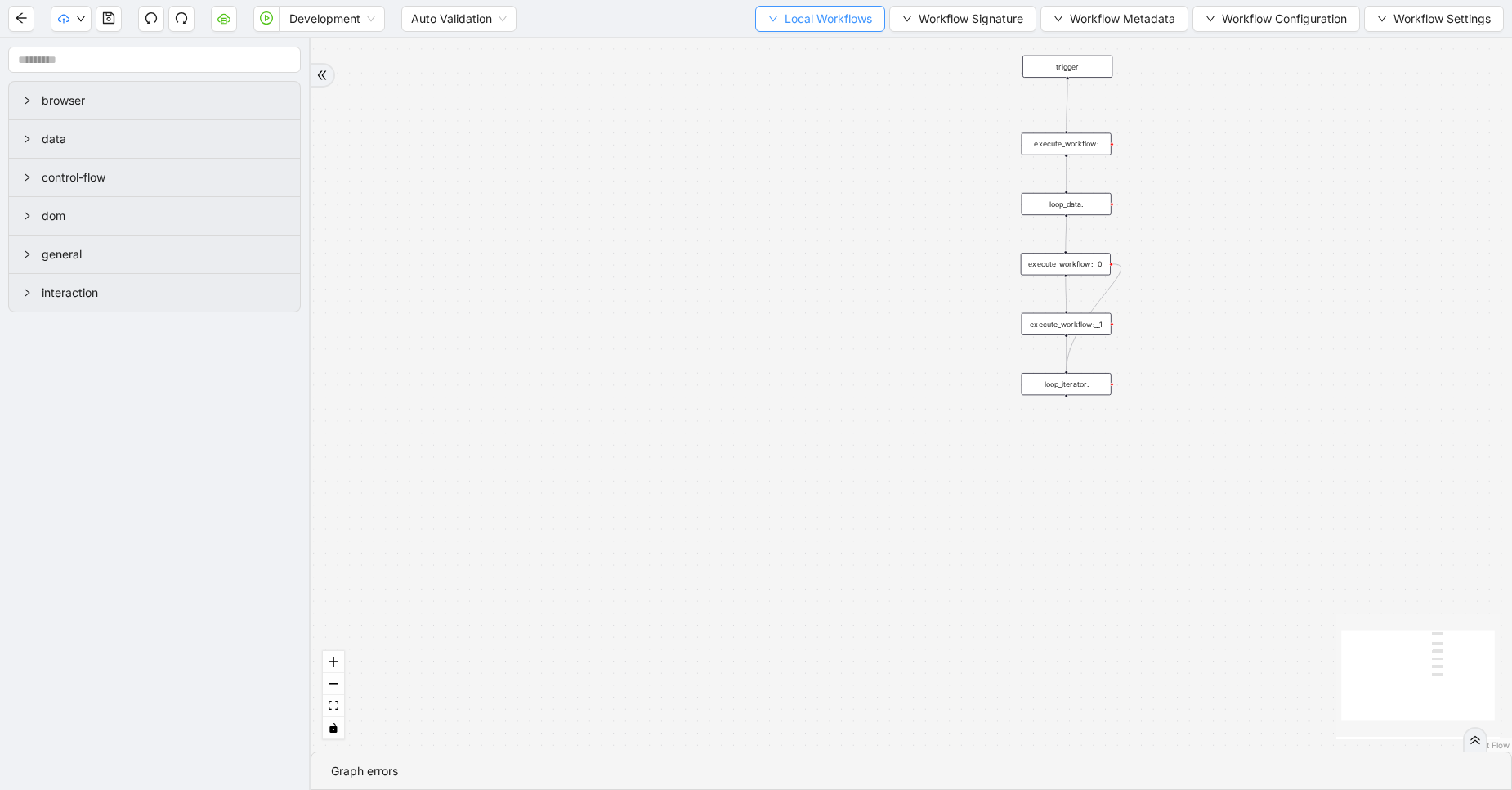 click on "Local Workflows" at bounding box center (820, 19) 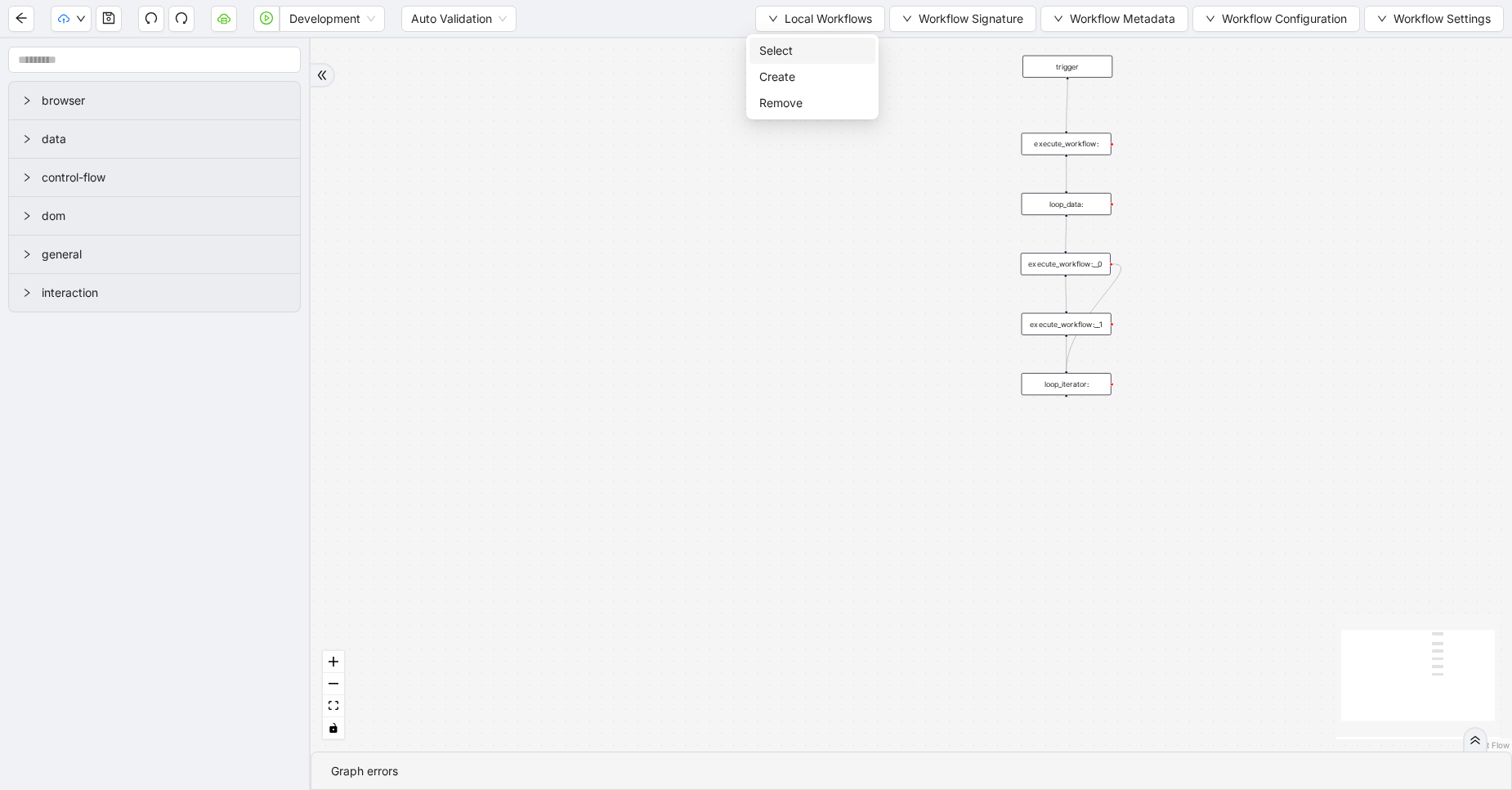 click on "Select" at bounding box center [812, 51] 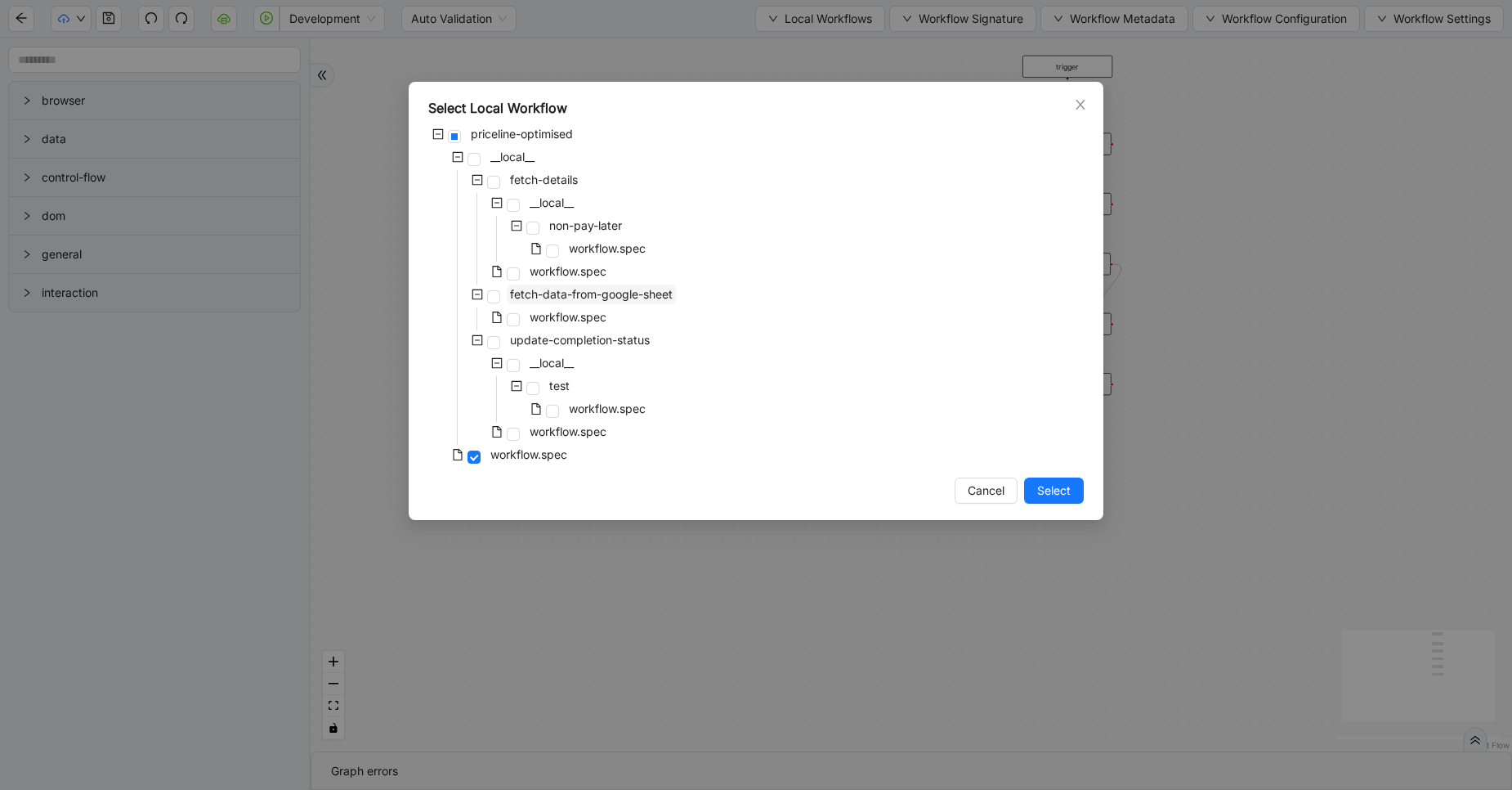 click on "fetch-data-from-google-sheet" at bounding box center (591, 294) 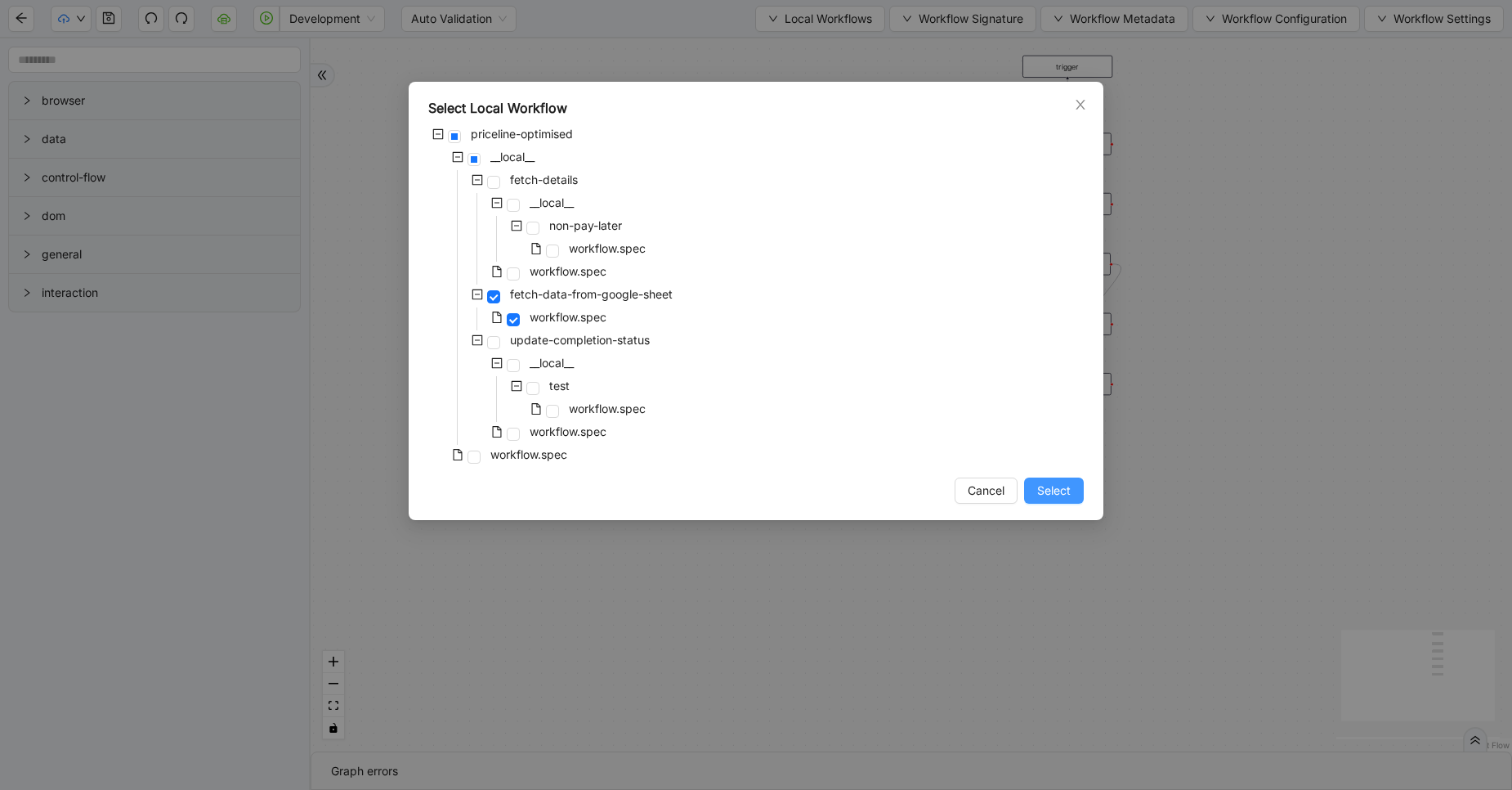 click on "Select" at bounding box center (1053, 491) 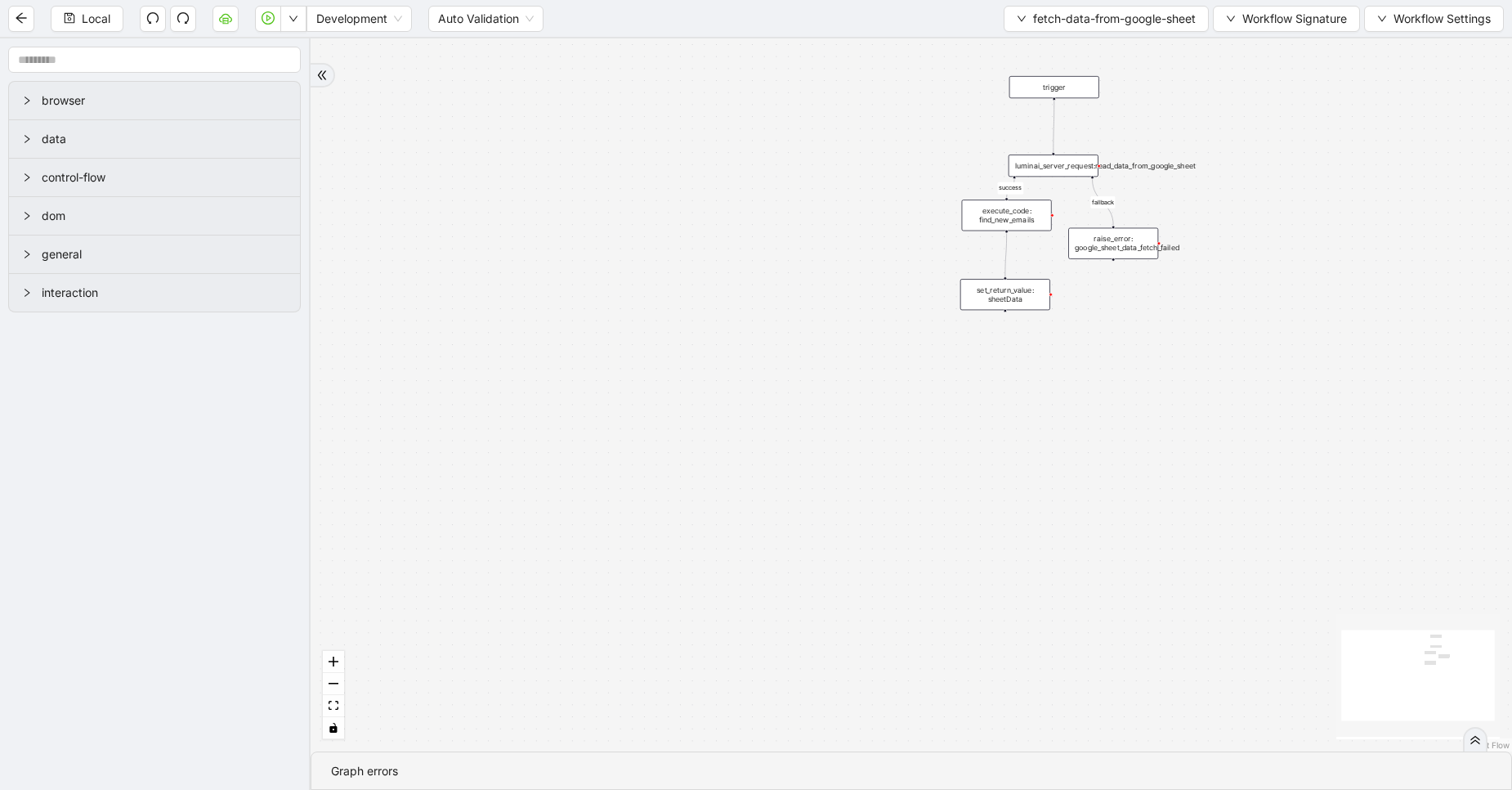 drag, startPoint x: 632, startPoint y: 308, endPoint x: 253, endPoint y: 354, distance: 381.7814 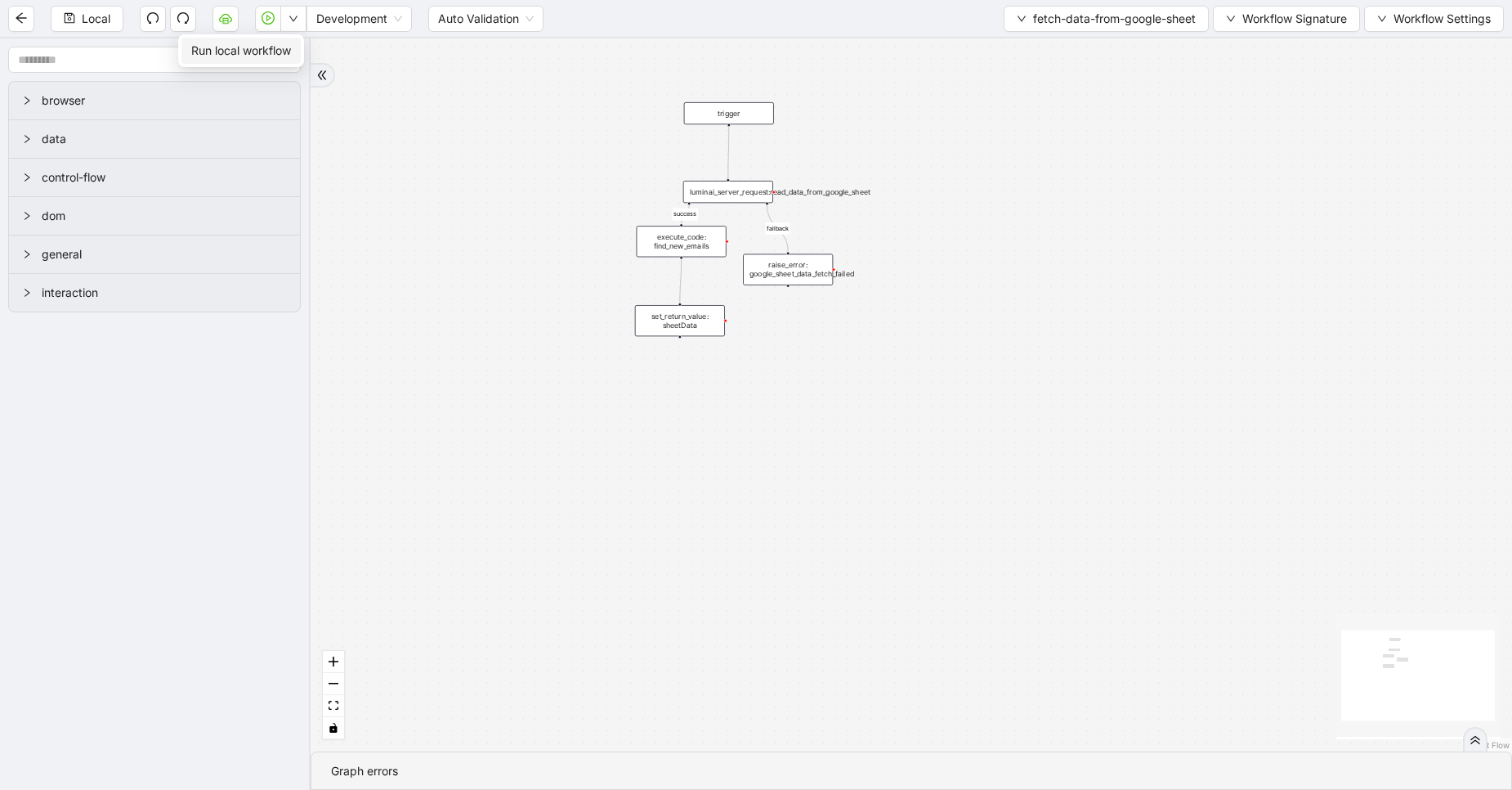 click on "Run local workflow" at bounding box center (241, 51) 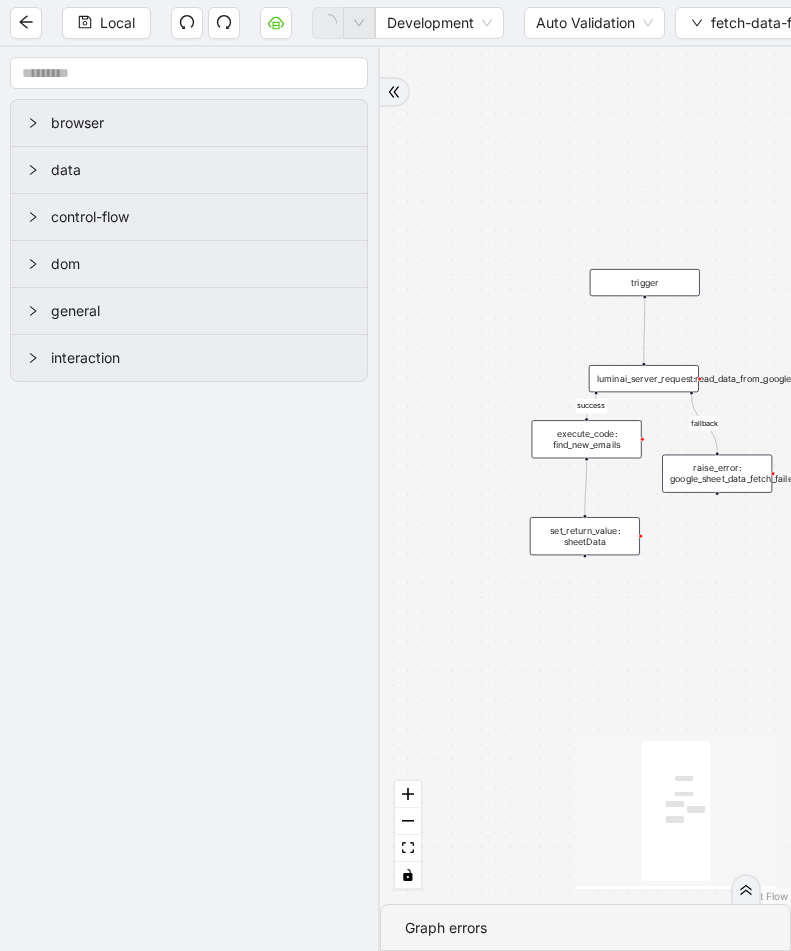 drag, startPoint x: 638, startPoint y: 313, endPoint x: 379, endPoint y: 466, distance: 300.81555 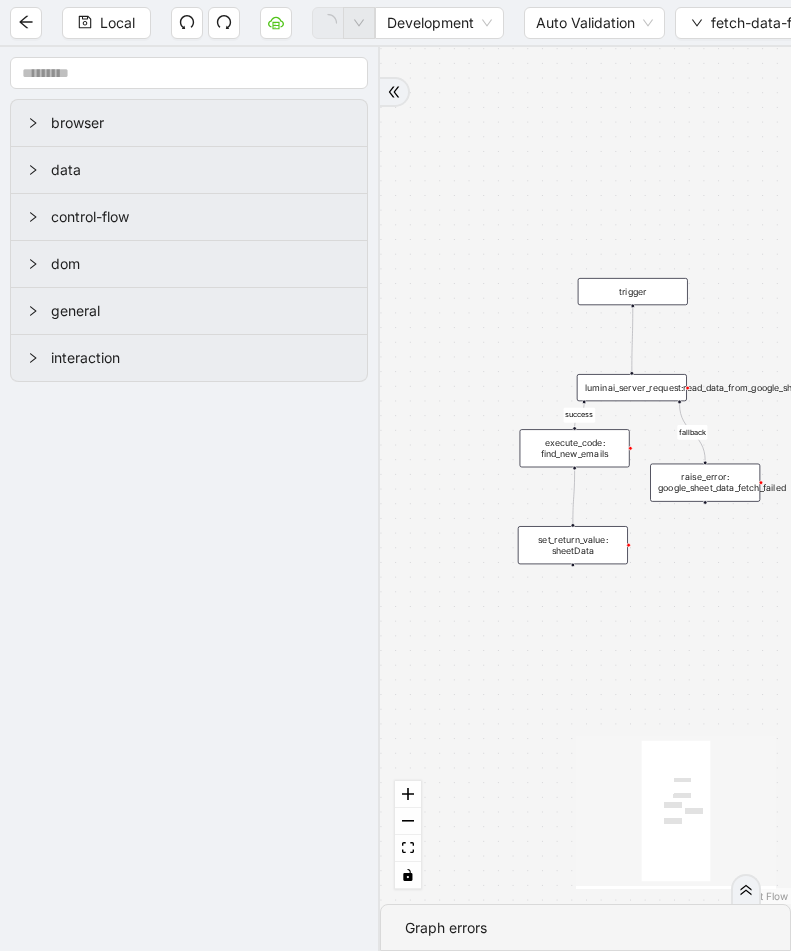 click on "execute_code: find_new_emails" at bounding box center (575, 448) 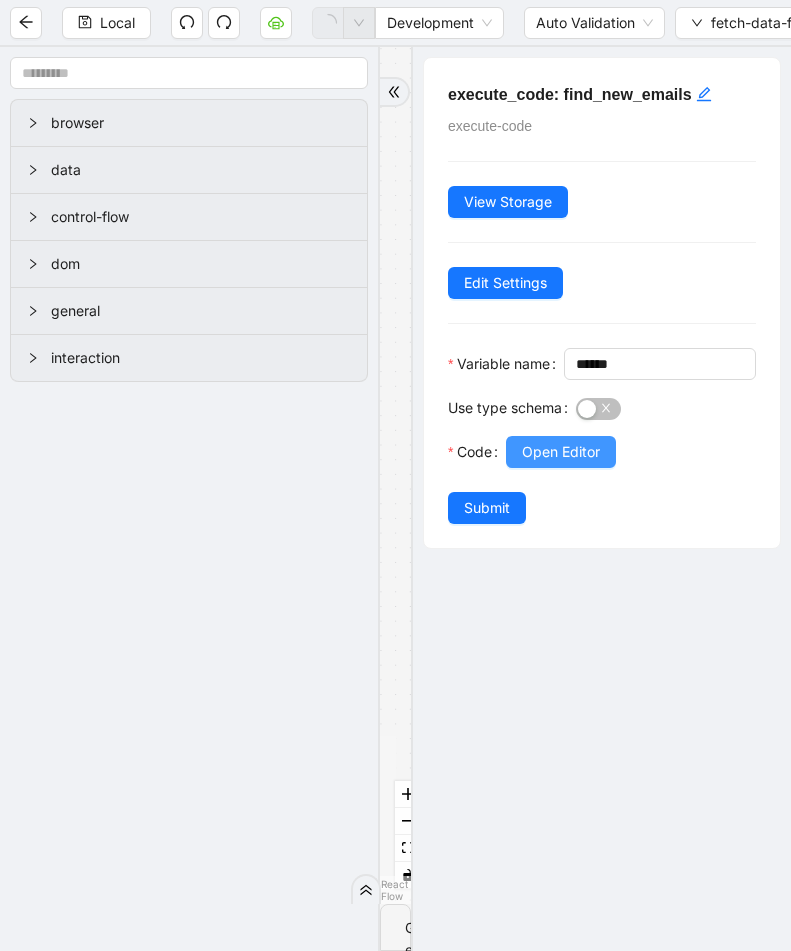 click on "Open Editor" at bounding box center (561, 452) 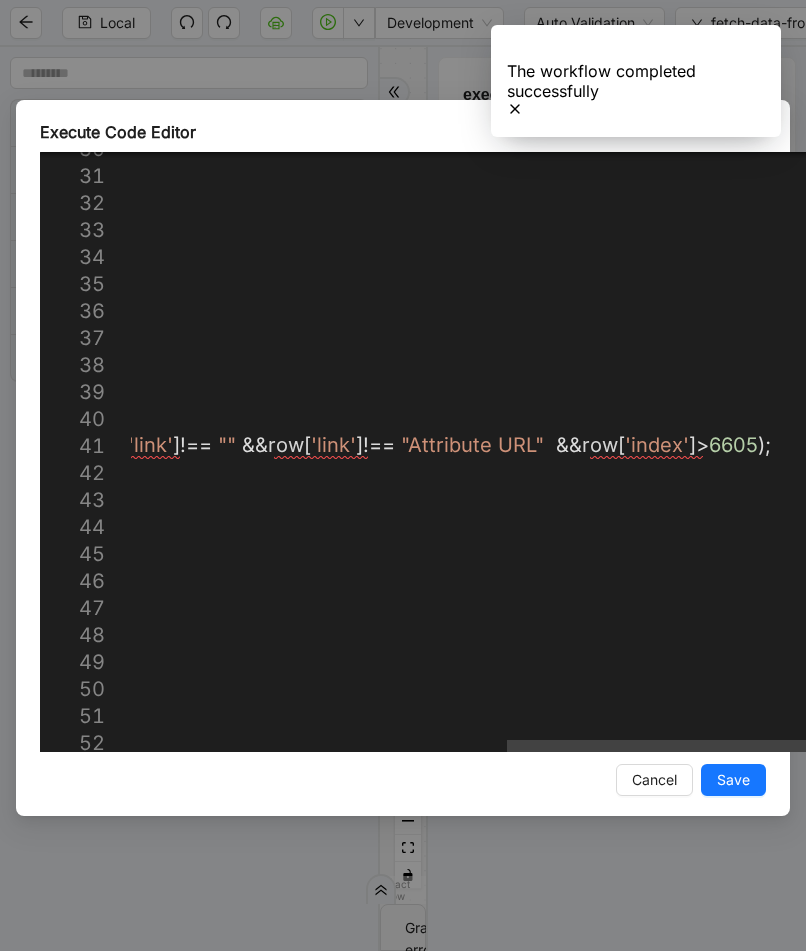 scroll, scrollTop: 0, scrollLeft: 0, axis: both 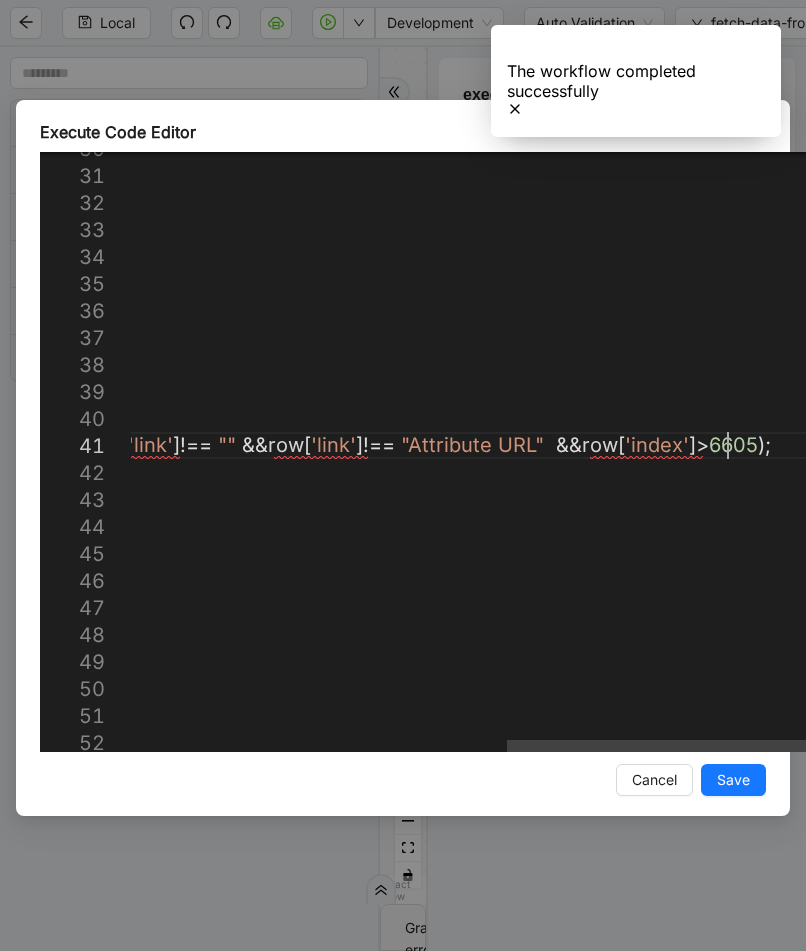 click on "predefinedKeys . forEach (( key ,  index )   =>   {             obj [ key ]   =  row [ index ];             obj [ 'index' ]= rowIndex + 1 ;   //google sheet row starts from 3          });          return  obj ;      }); } // function to filter arrray from google sheet bas ed on condition function  filterValuesByCondition ( values : object []): object []{      return  values . filter (( row )   =>            ( row [ 'completionStatus' ]   ===   ""   ||  row [ 'completionStatus' ]   ===   undefined )   &&  row [ 'link' ]!==   ""   &&  row [ 'link' ]!==   "Attribute URL"    &&  row [ 'index' ]> 6605 ); } //usage: const  arrayOfObjects  =  convertRowsToObjectArray ( values ); const  filteredRows  =  filterValuesByCondition ( arrayOfObjects ); console . log ( "Debug-filtered rows" , filteredRows ); console . log ( "Debug-filtered array of objects" , arrayOfObjects ); return  filteredRows" at bounding box center (68, 367) 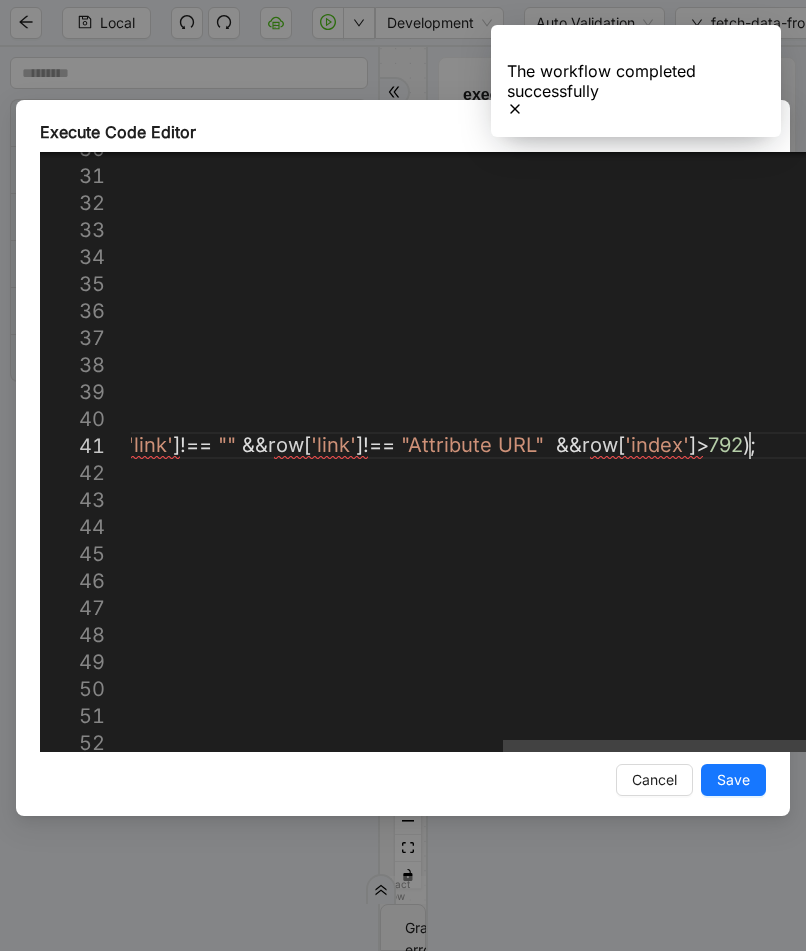 scroll, scrollTop: 1, scrollLeft: 1902, axis: both 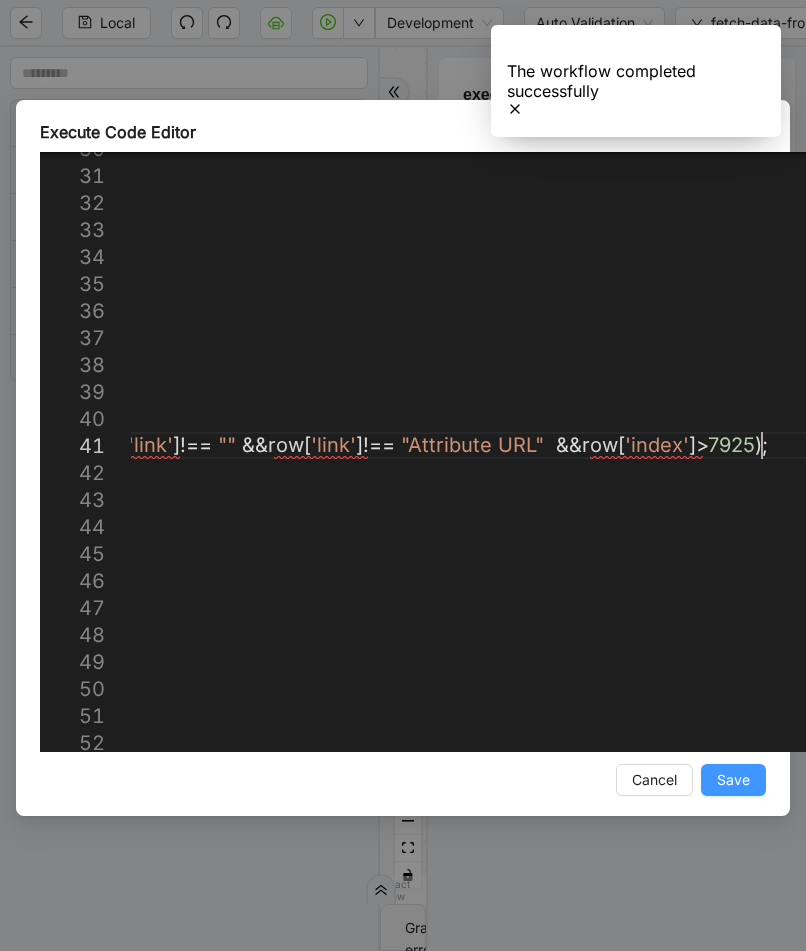 type on "**********" 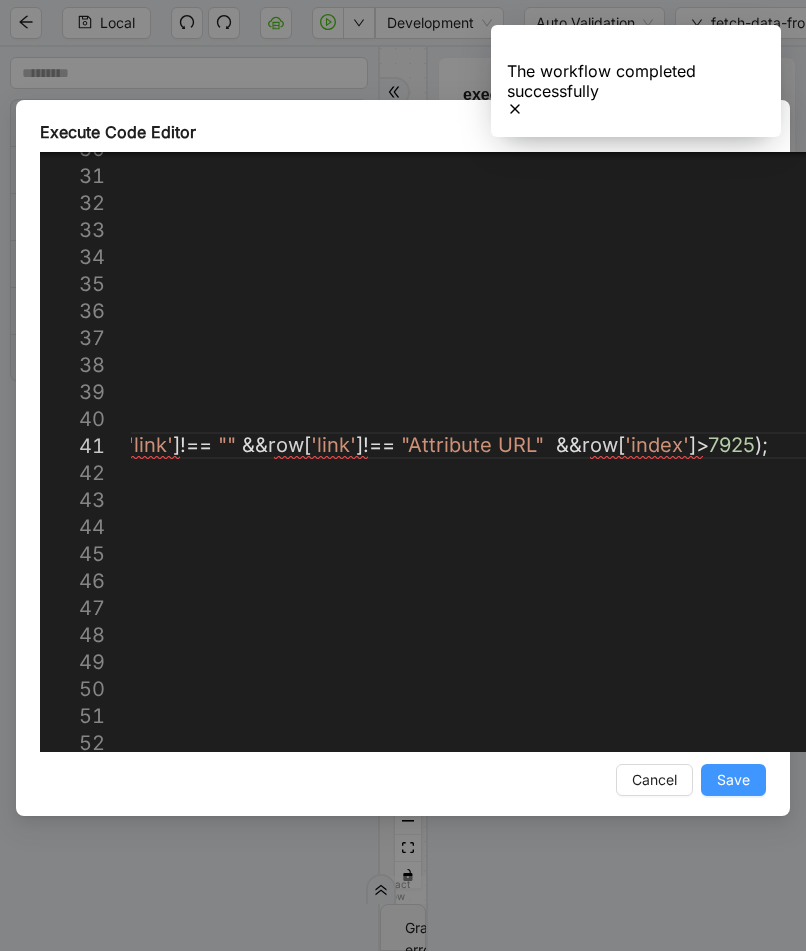 click on "Save" at bounding box center (733, 780) 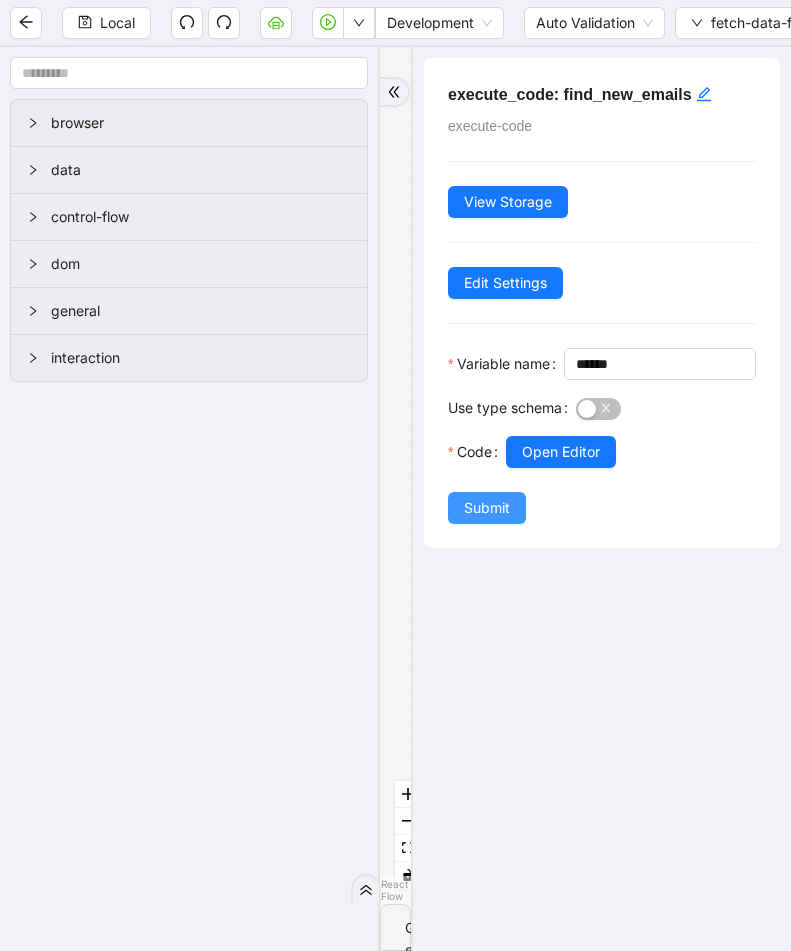 click on "Submit" at bounding box center (487, 508) 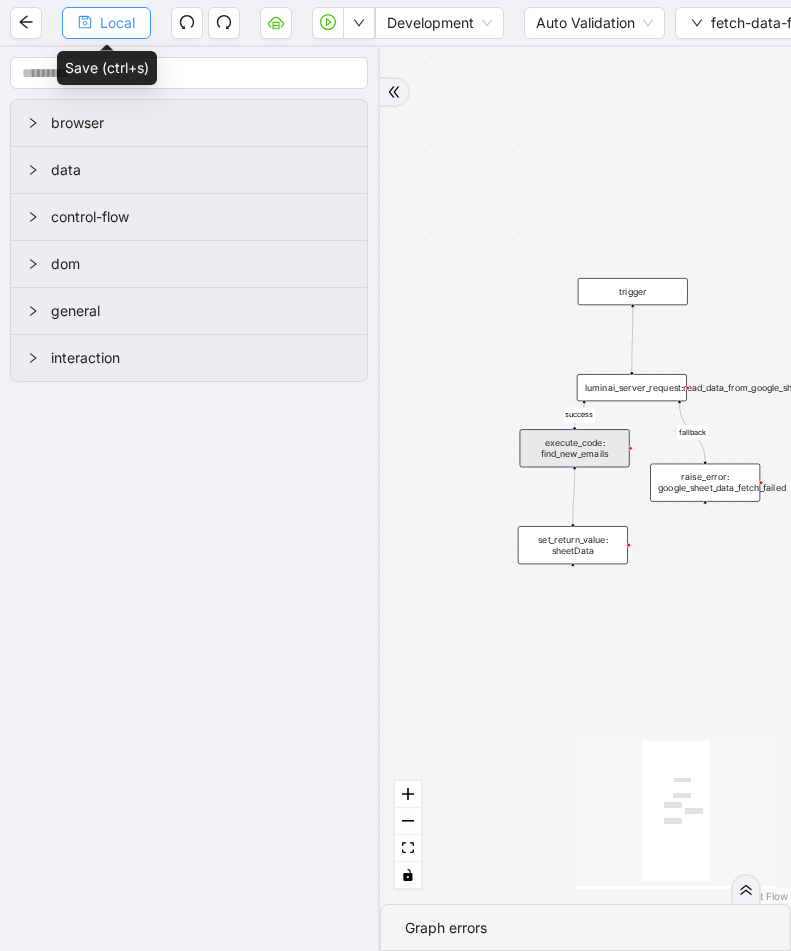 click on "Local" at bounding box center (106, 23) 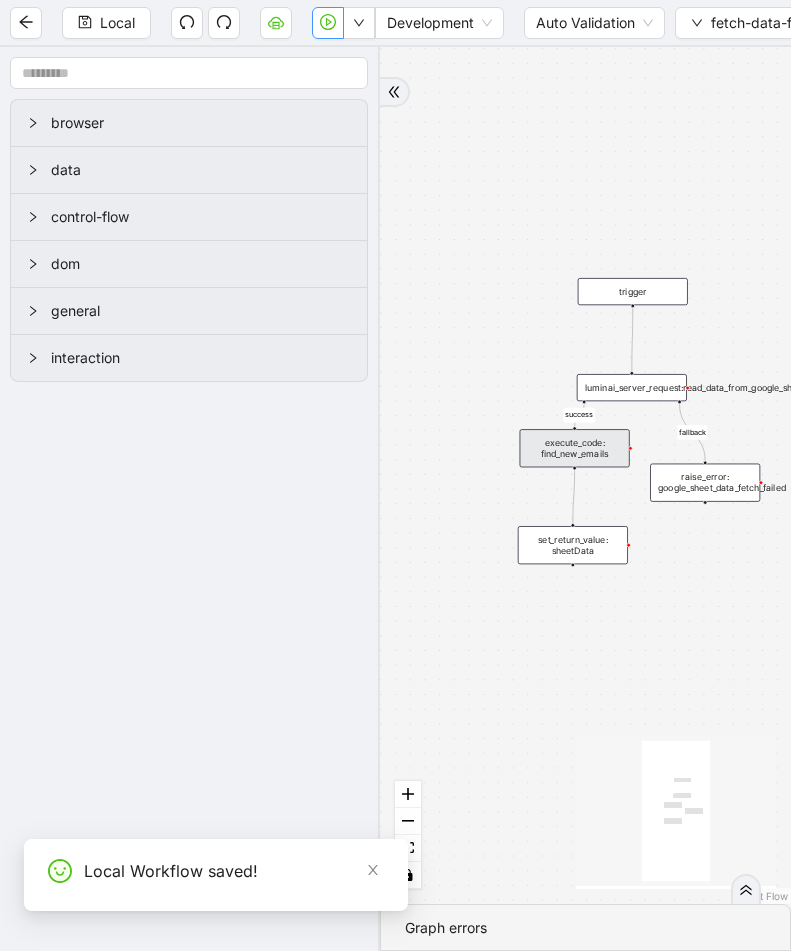 click 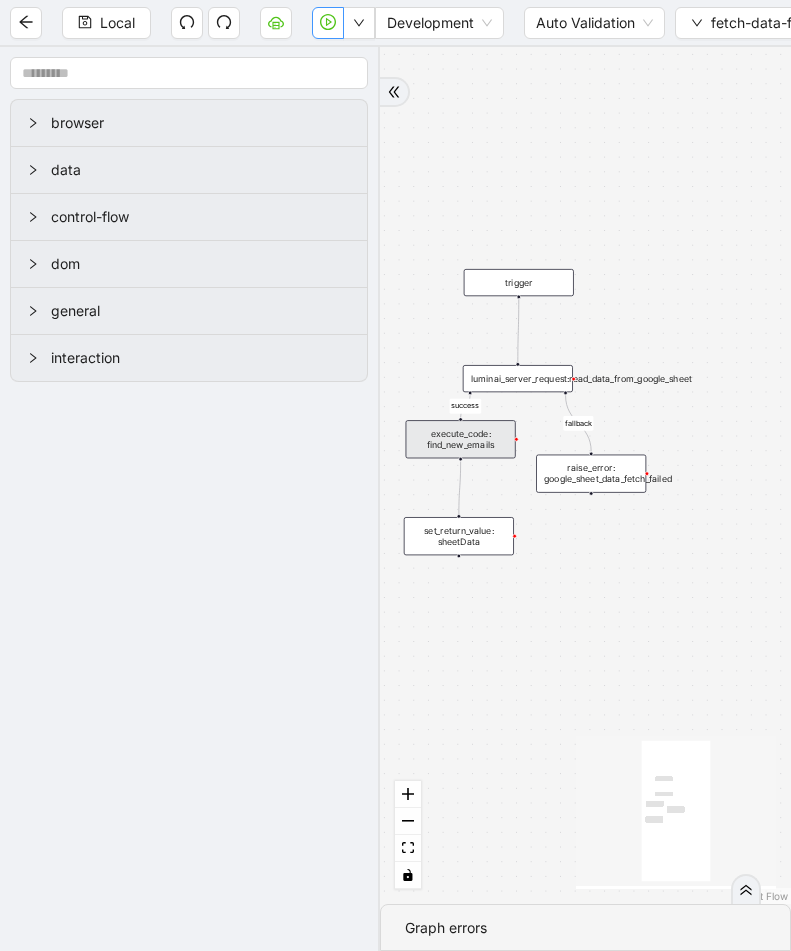 drag, startPoint x: 448, startPoint y: 314, endPoint x: 335, endPoint y: 305, distance: 113.35784 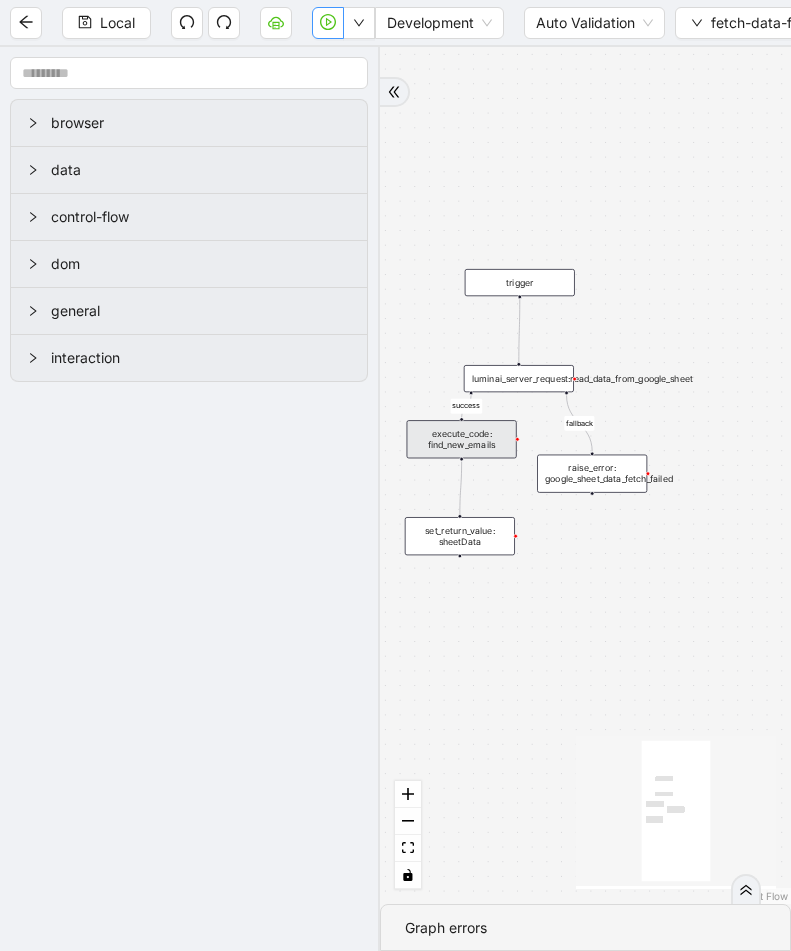 click on "execute_code: find_new_emails" at bounding box center (462, 439) 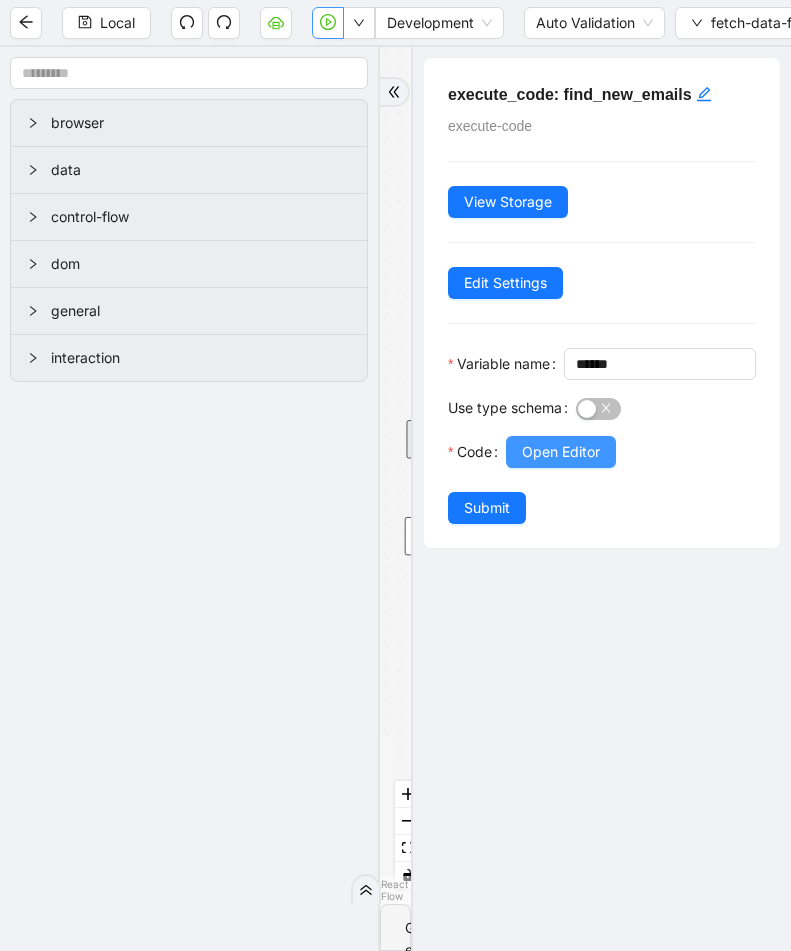 click on "Open Editor" at bounding box center [561, 452] 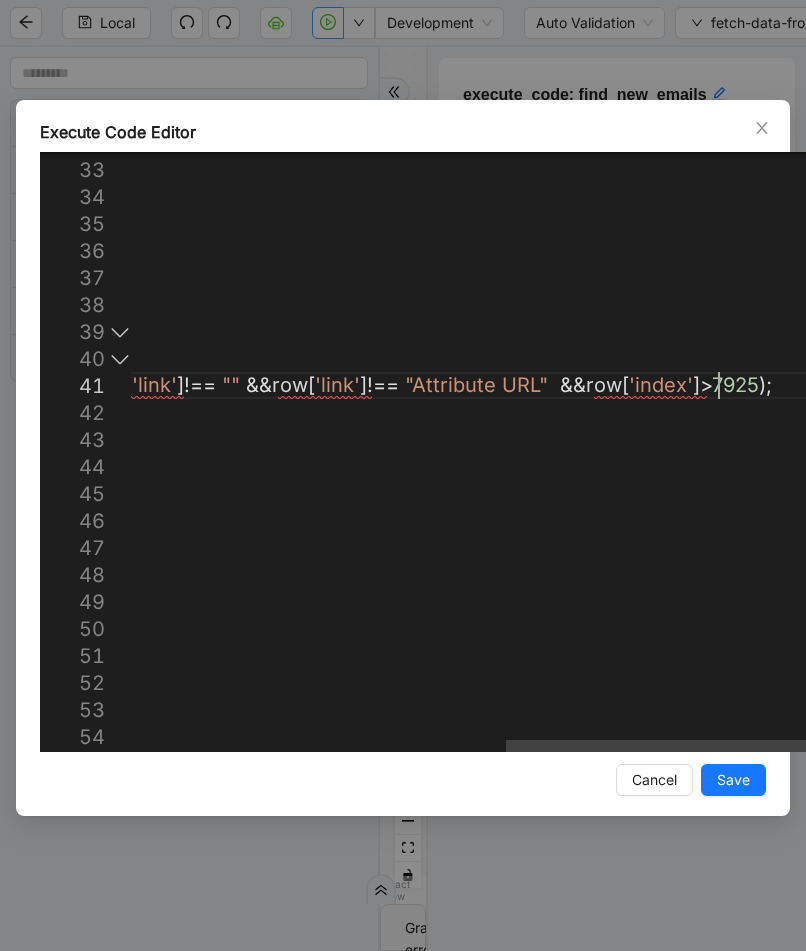 scroll, scrollTop: 0, scrollLeft: 0, axis: both 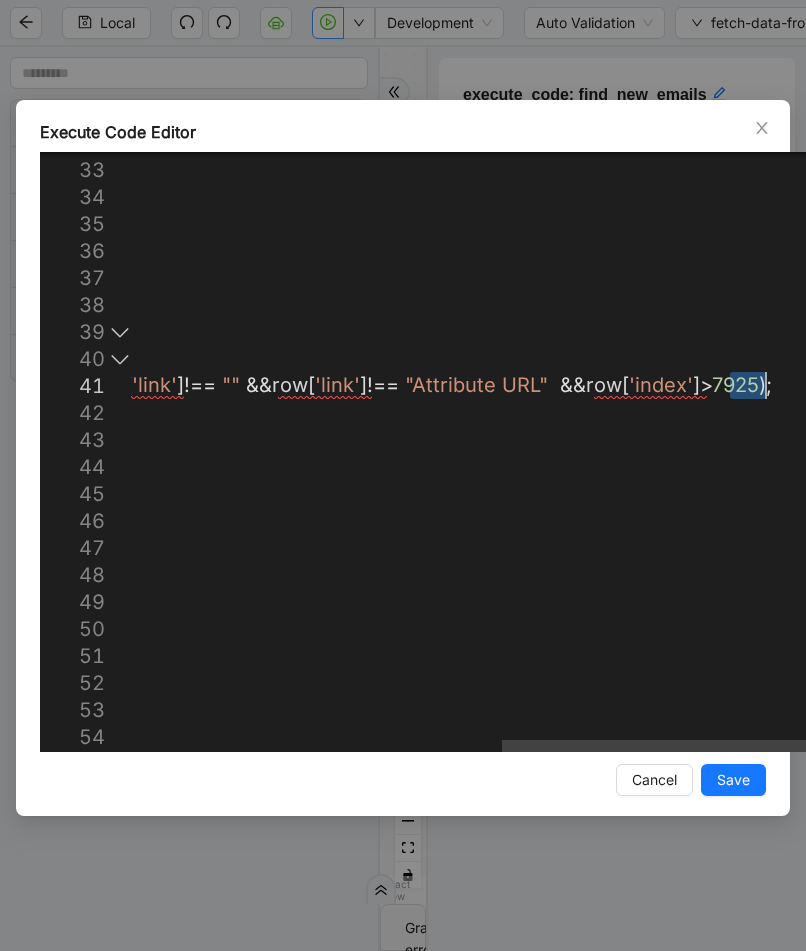 drag, startPoint x: 726, startPoint y: 383, endPoint x: 763, endPoint y: 390, distance: 37.65634 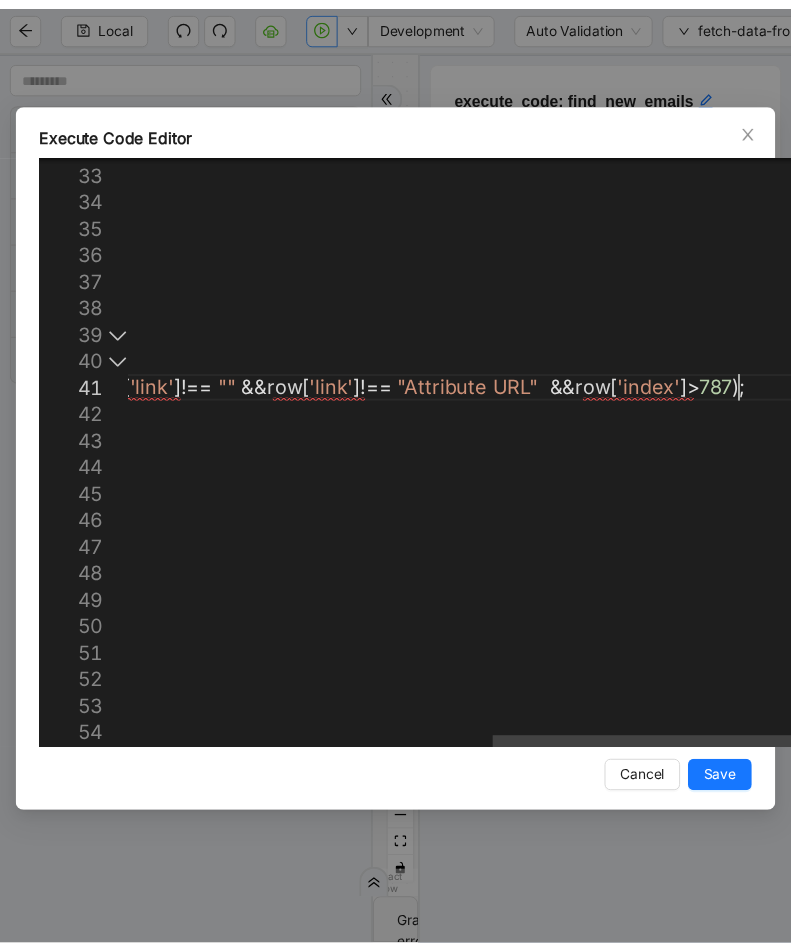 scroll, scrollTop: 1, scrollLeft: 1902, axis: both 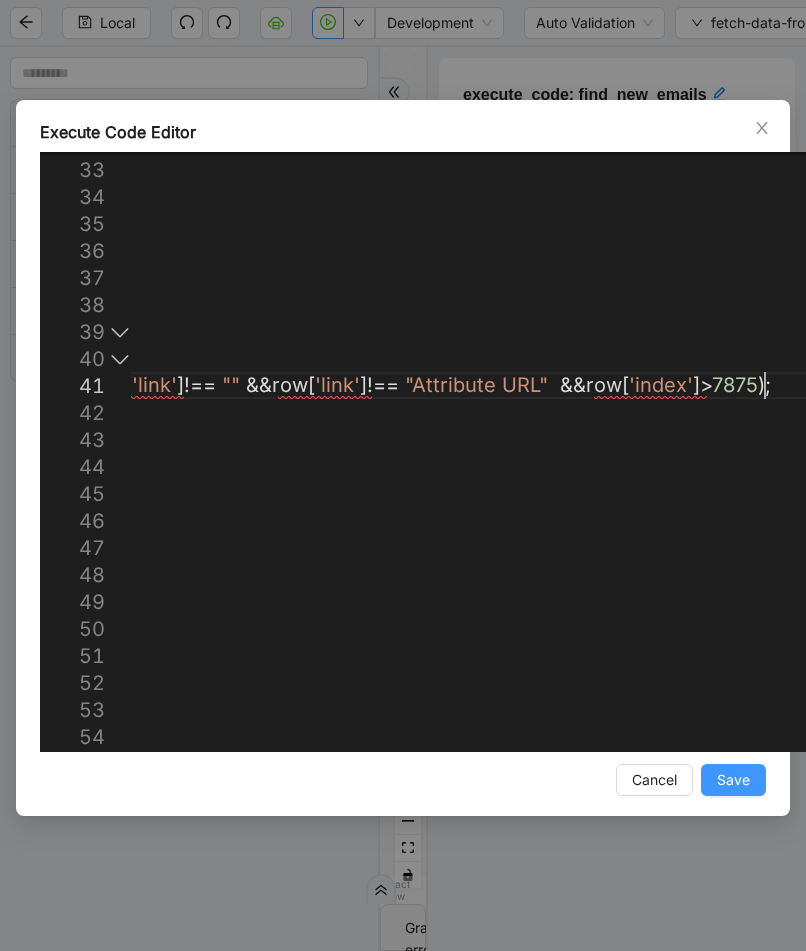 type on "**********" 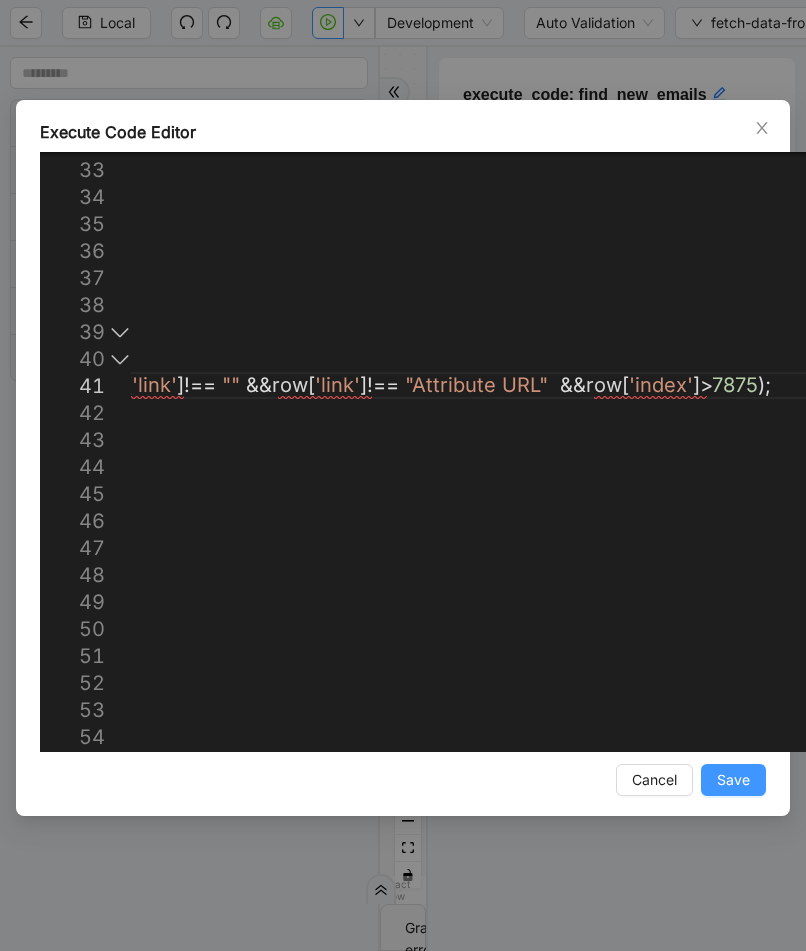 click on "Save" at bounding box center (733, 780) 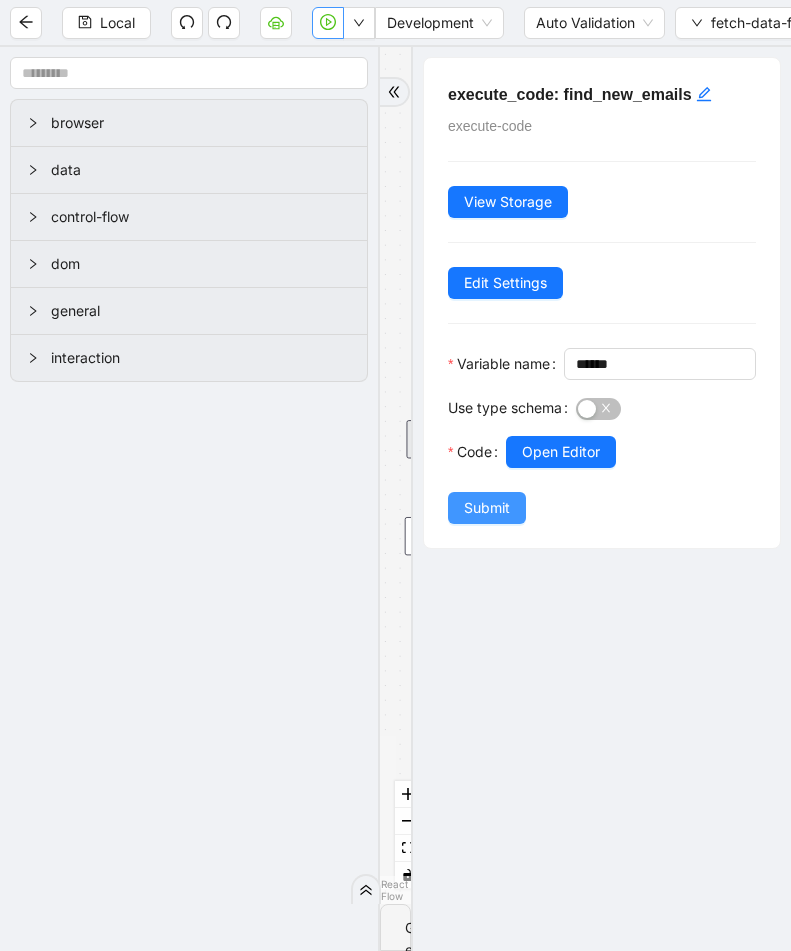 click on "Submit" at bounding box center (487, 508) 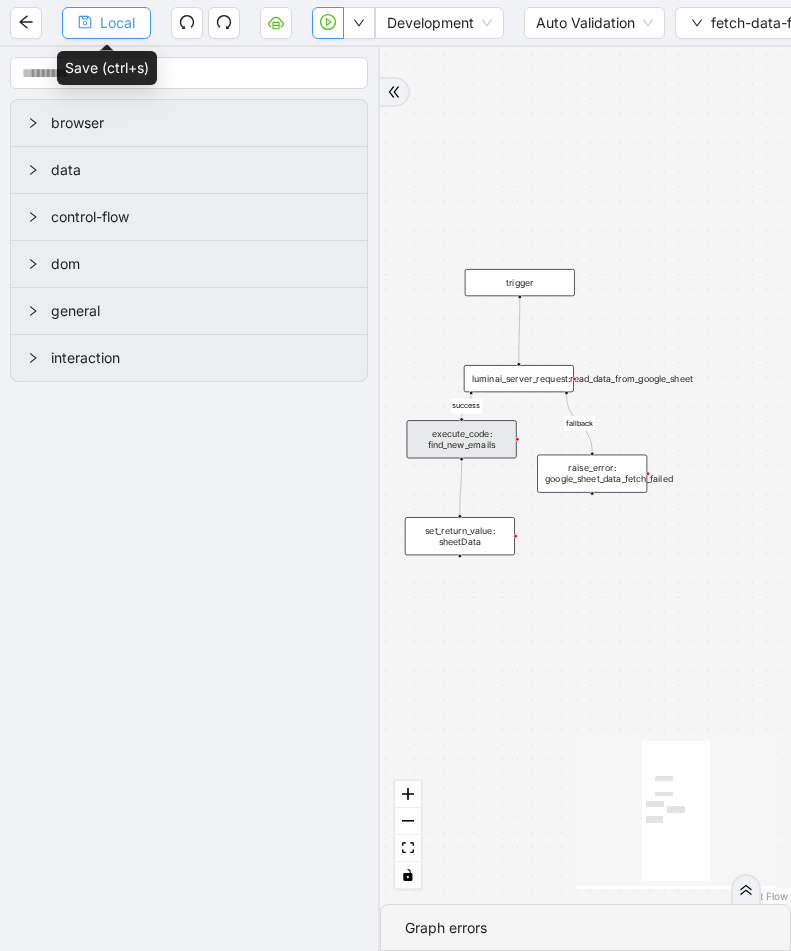 click on "Local" at bounding box center [117, 23] 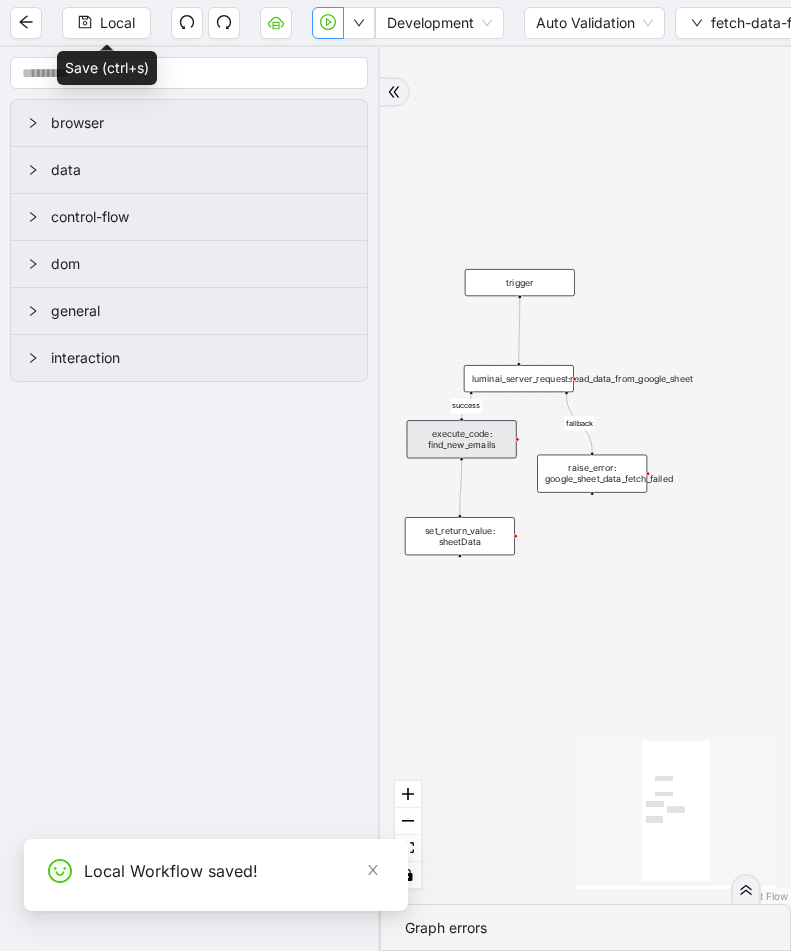 click 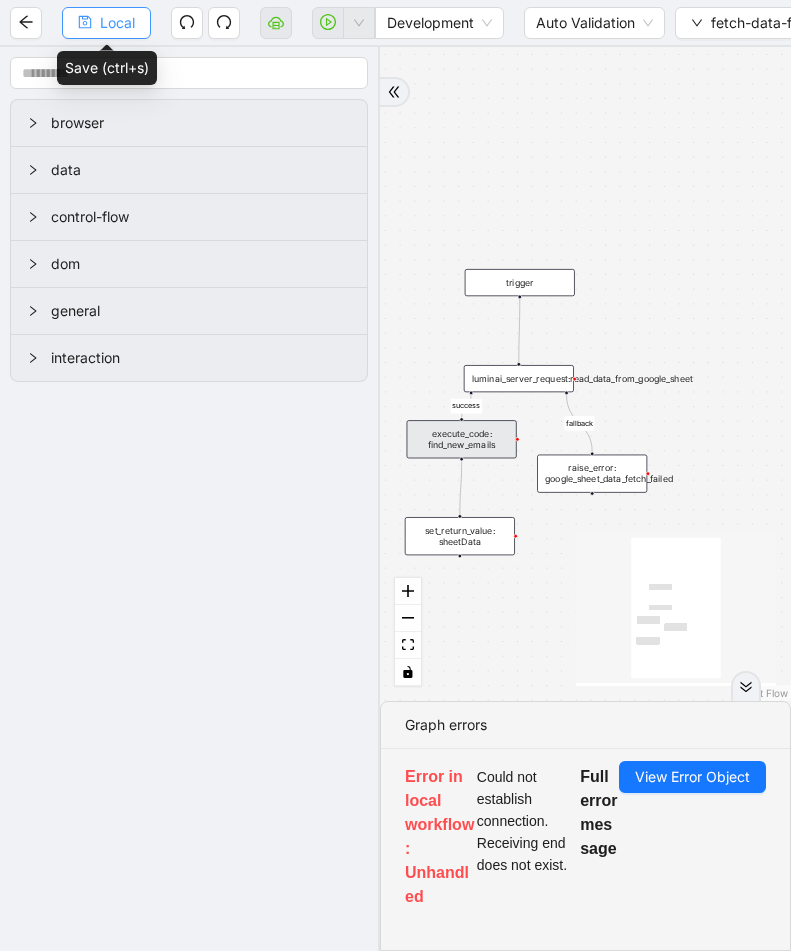 click on "Local" at bounding box center (117, 23) 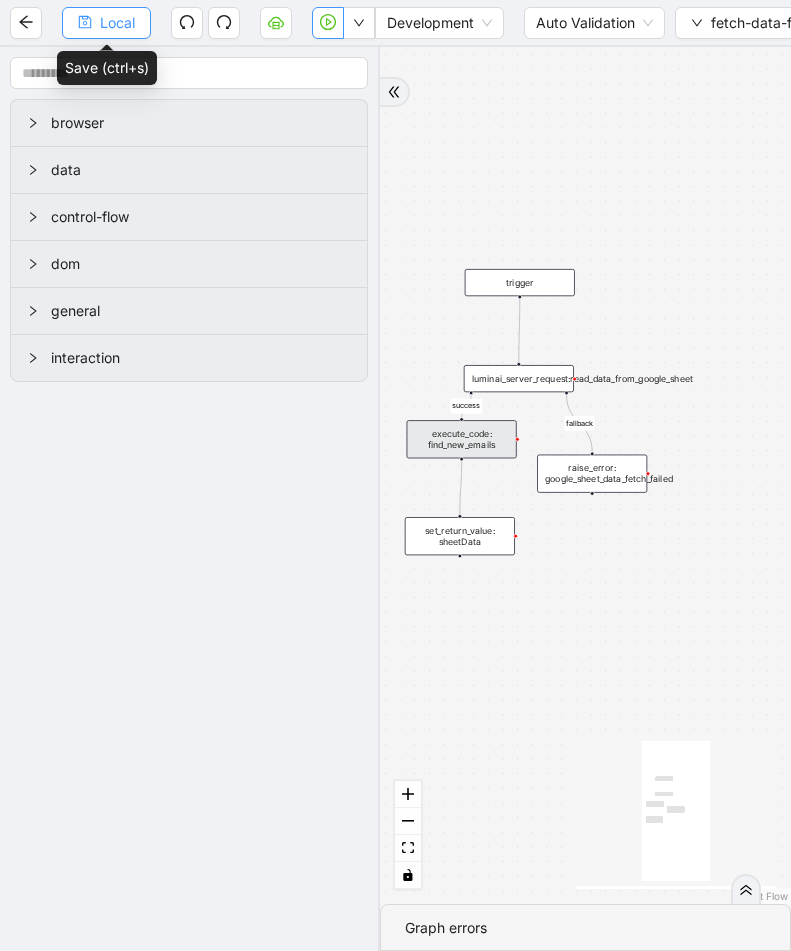 click on "Local" at bounding box center (117, 23) 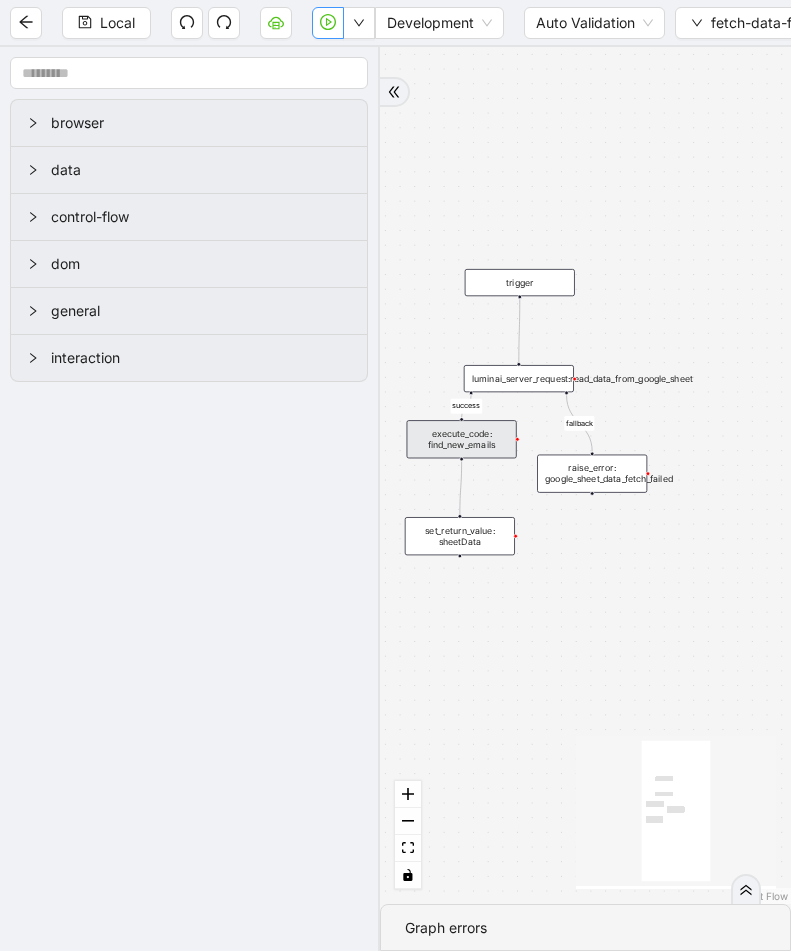click on "success fallback trigger luminai_server_request:read_data_from_google_sheet set_return_value: sheetData execute_code: find_new_emails raise_error: google_sheet_data_fetch_failed" at bounding box center (585, 475) 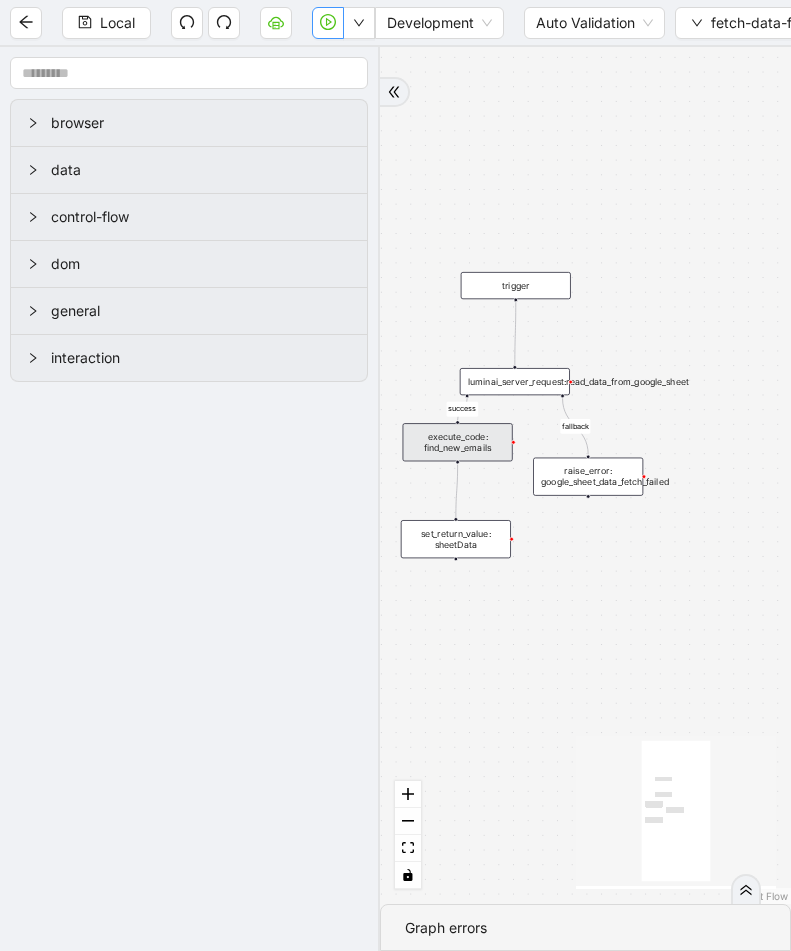 click on "success fallback trigger luminai_server_request:read_data_from_google_sheet set_return_value: sheetData execute_code: find_new_emails raise_error: google_sheet_data_fetch_failed" at bounding box center [585, 475] 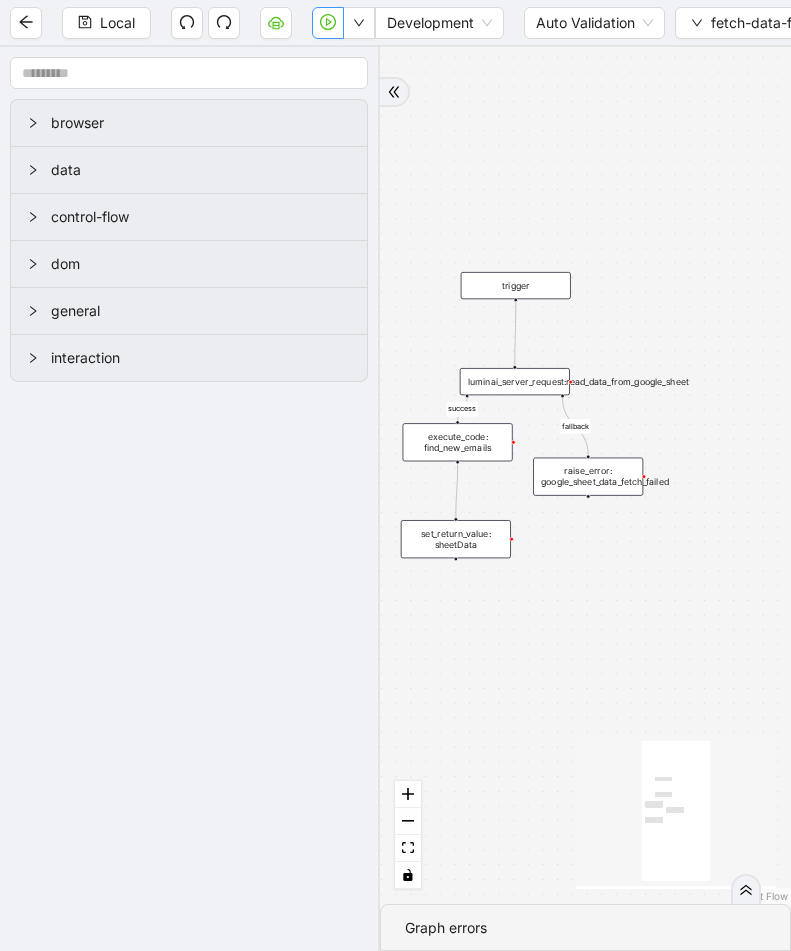 drag, startPoint x: 624, startPoint y: 619, endPoint x: 627, endPoint y: 609, distance: 10.440307 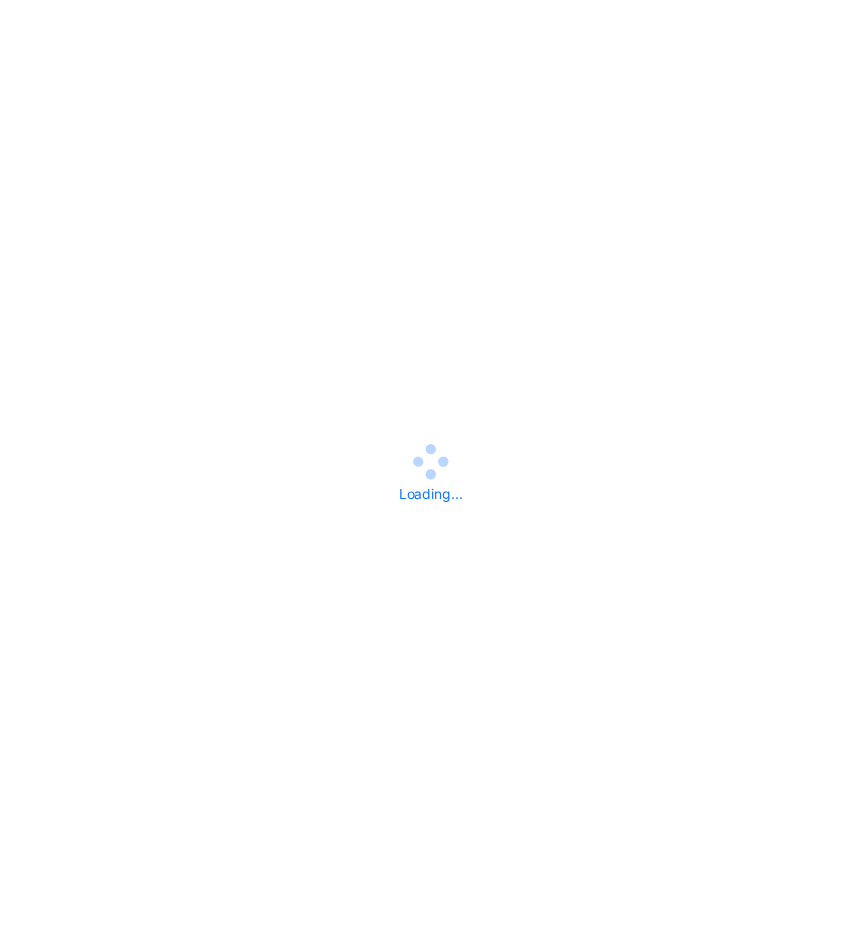 scroll, scrollTop: 0, scrollLeft: 0, axis: both 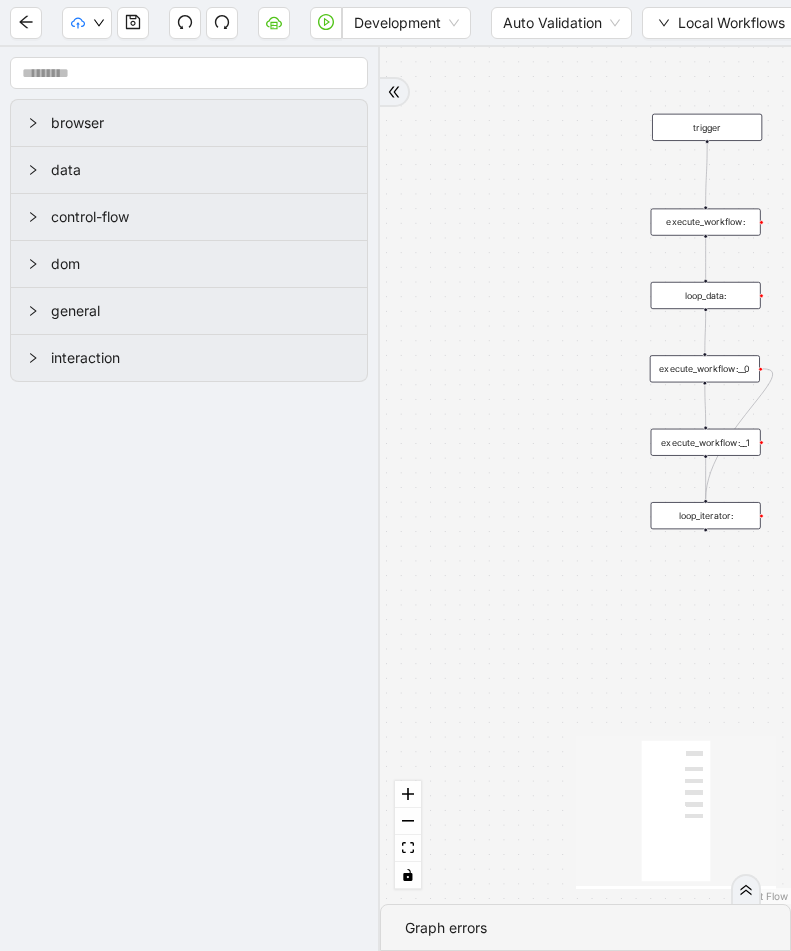 drag, startPoint x: 596, startPoint y: 221, endPoint x: 401, endPoint y: 313, distance: 215.61308 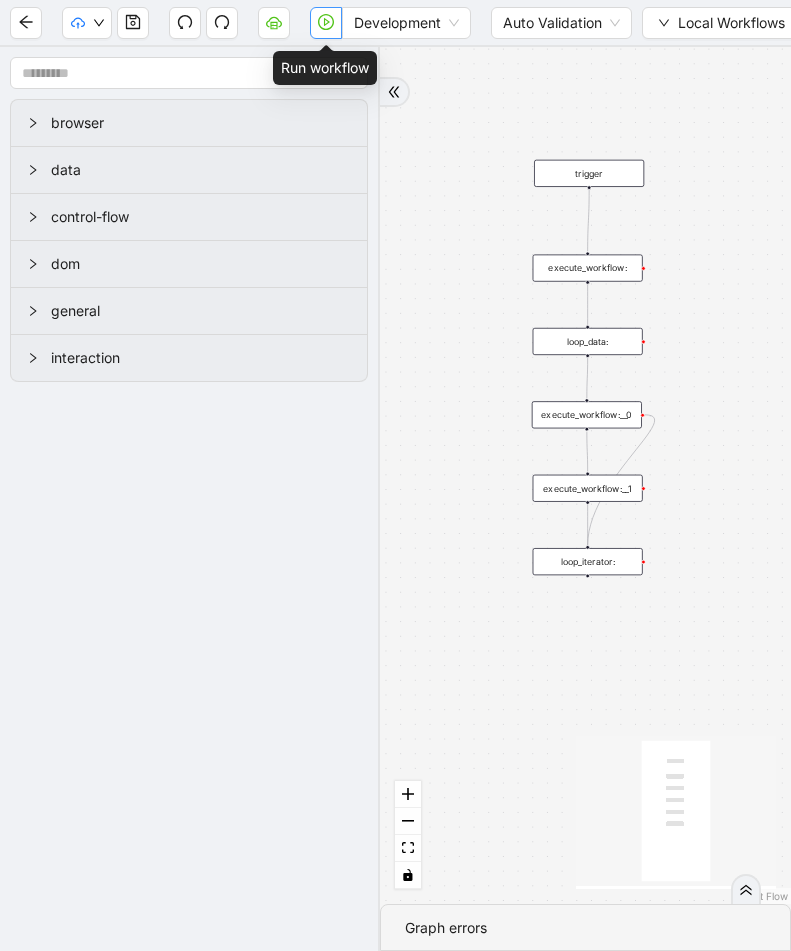 click at bounding box center (326, 23) 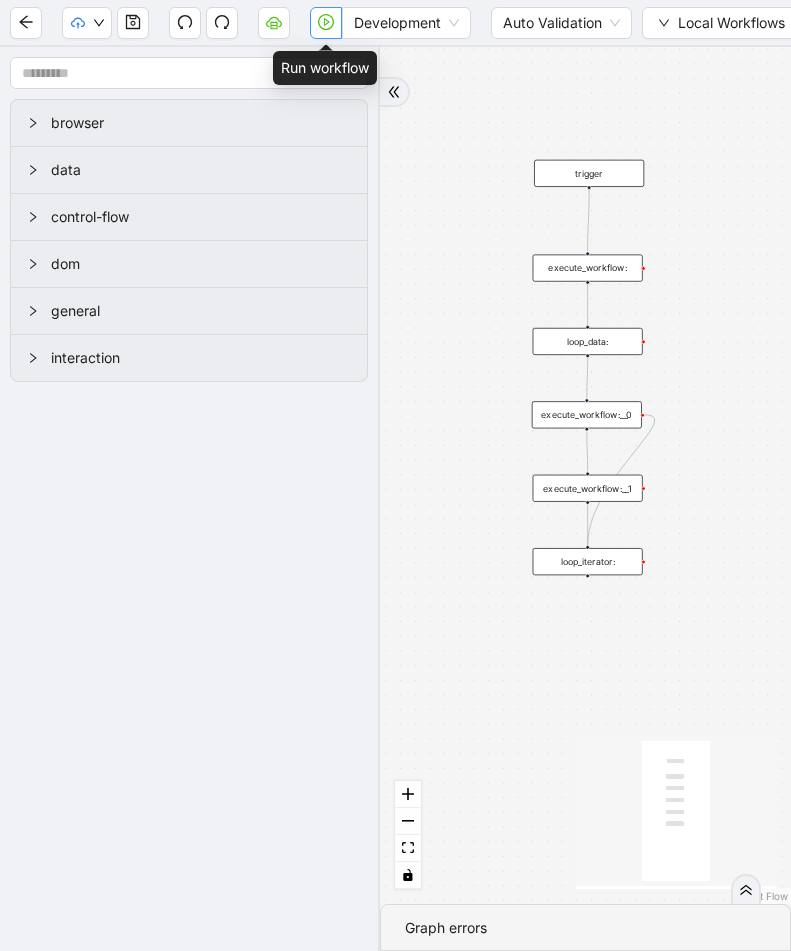 click 